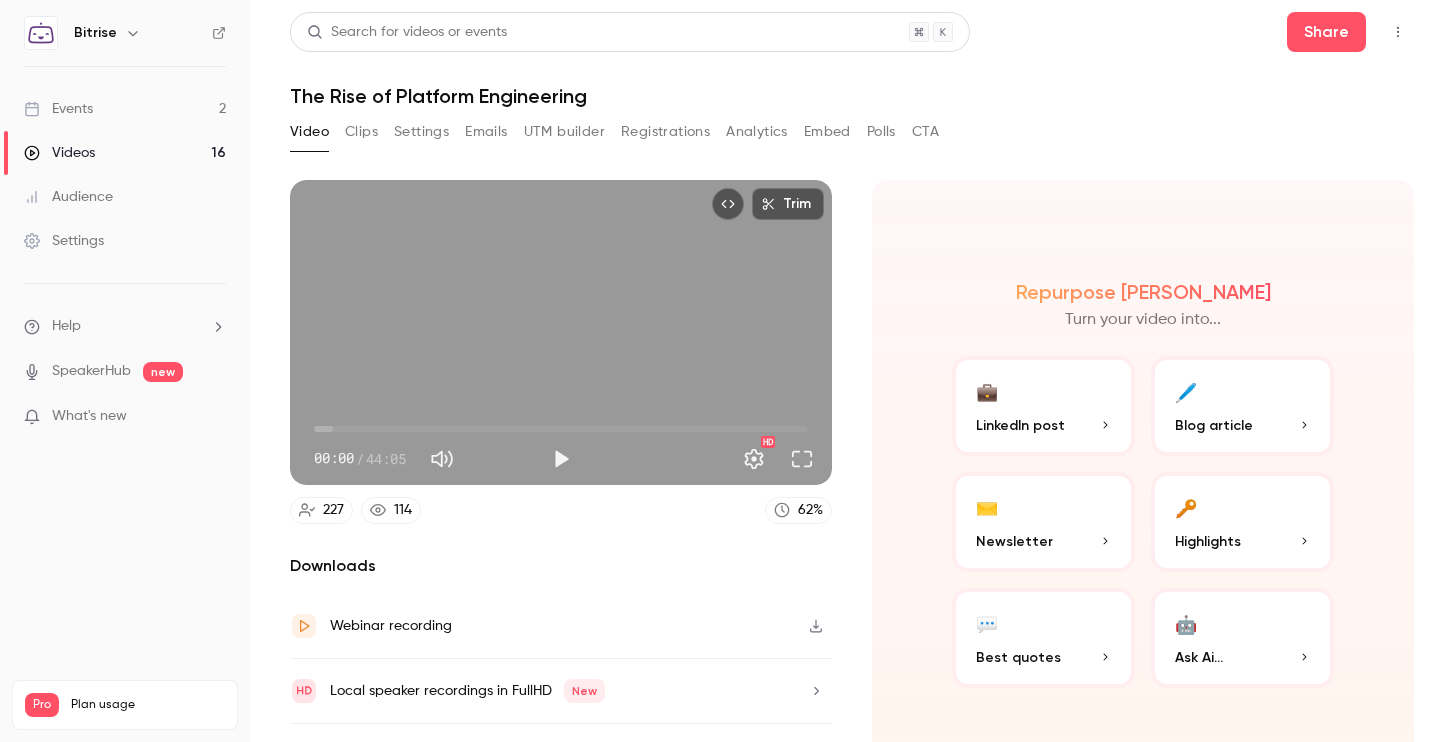 scroll, scrollTop: 0, scrollLeft: 0, axis: both 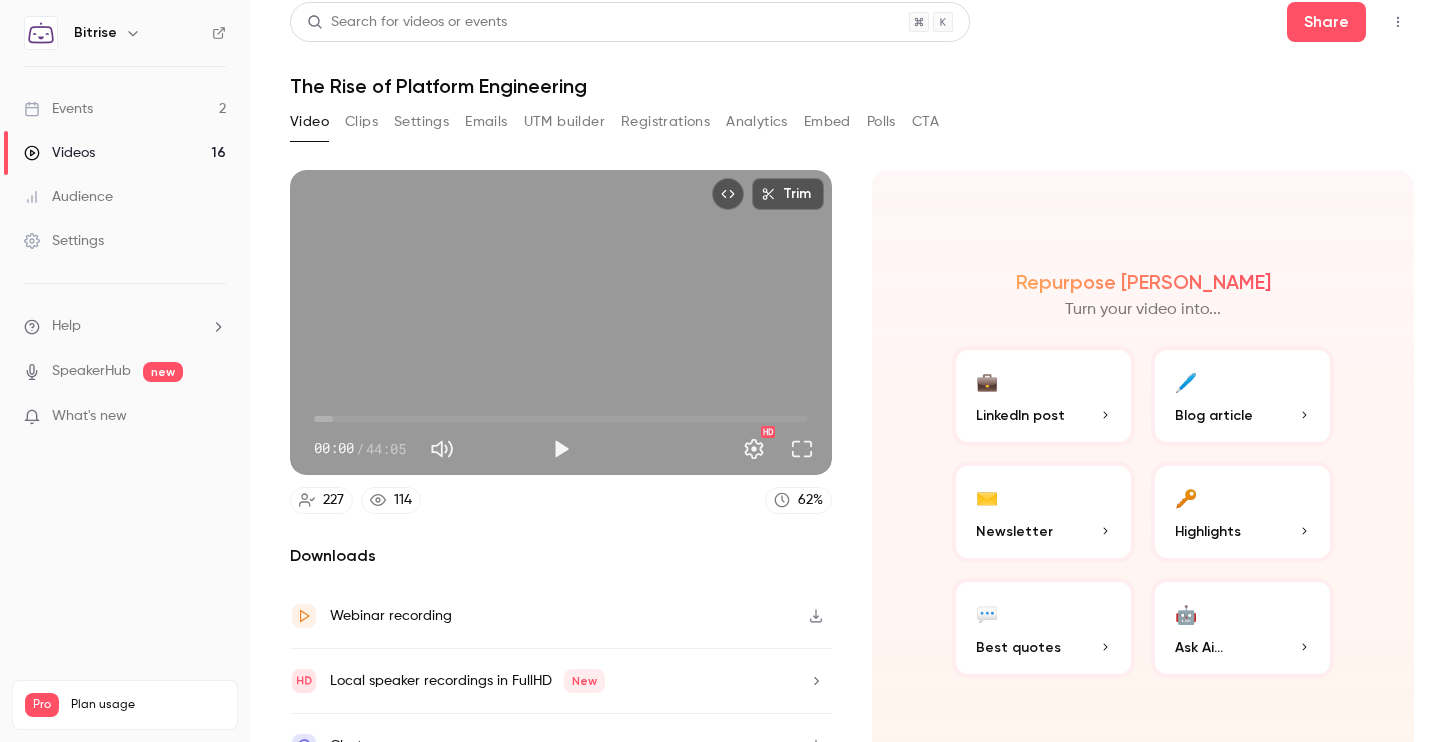 click on "Trim" at bounding box center [788, 194] 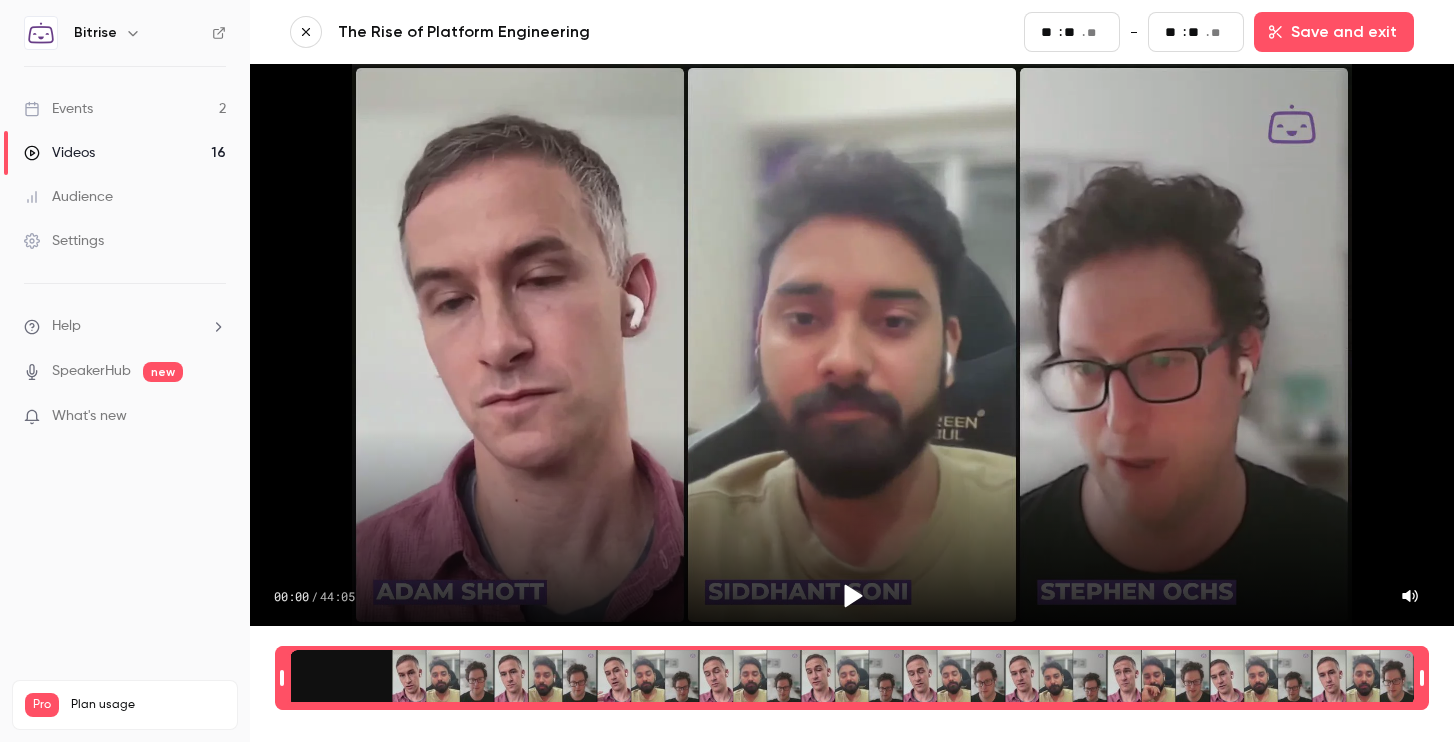 click at bounding box center (852, 678) 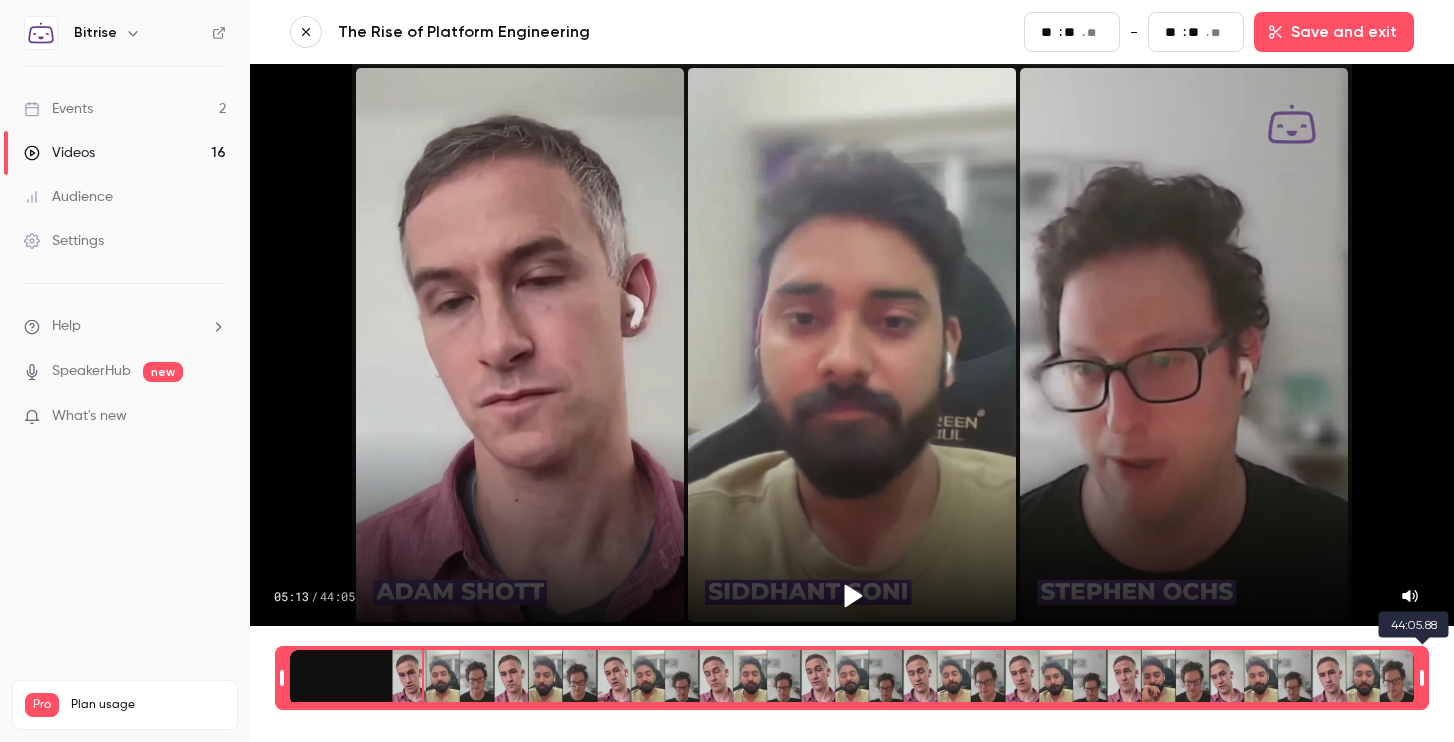 type on "***" 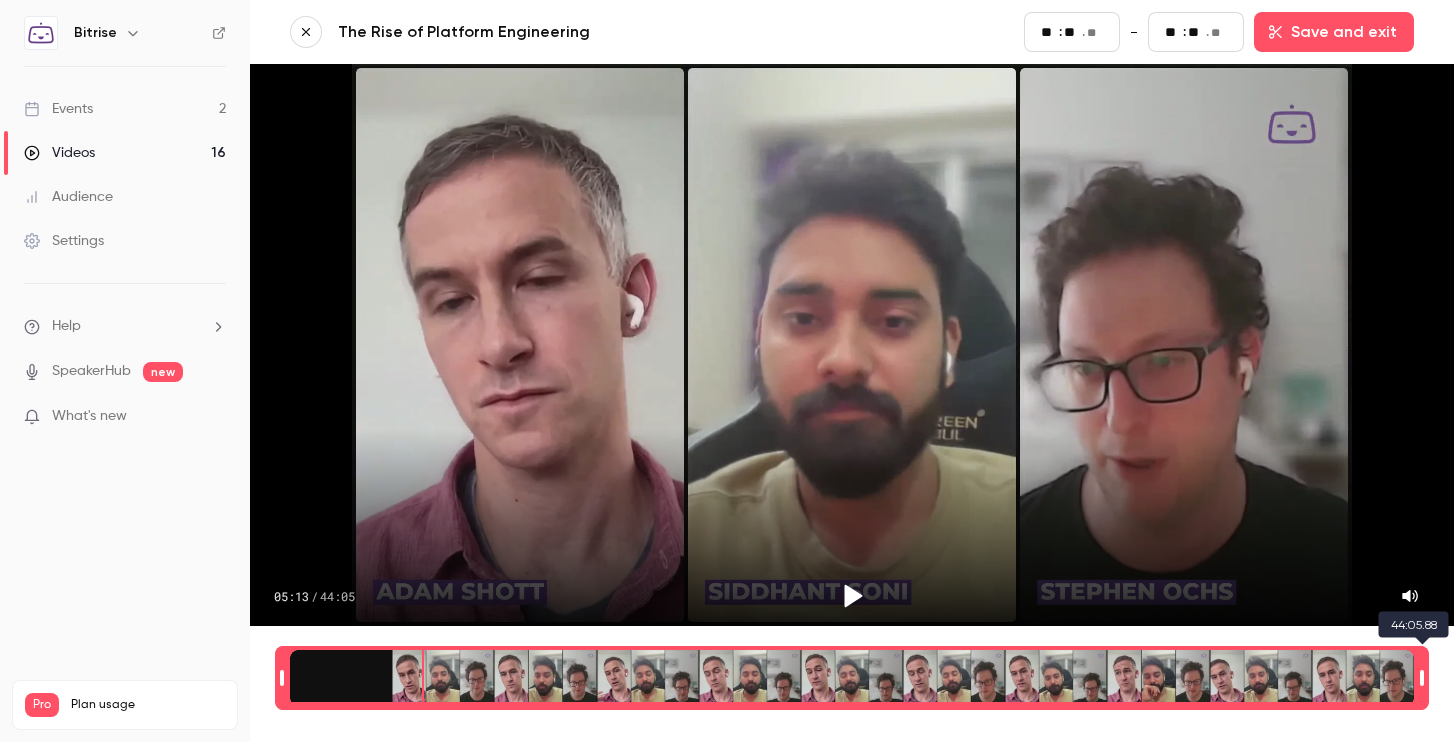 type on "***" 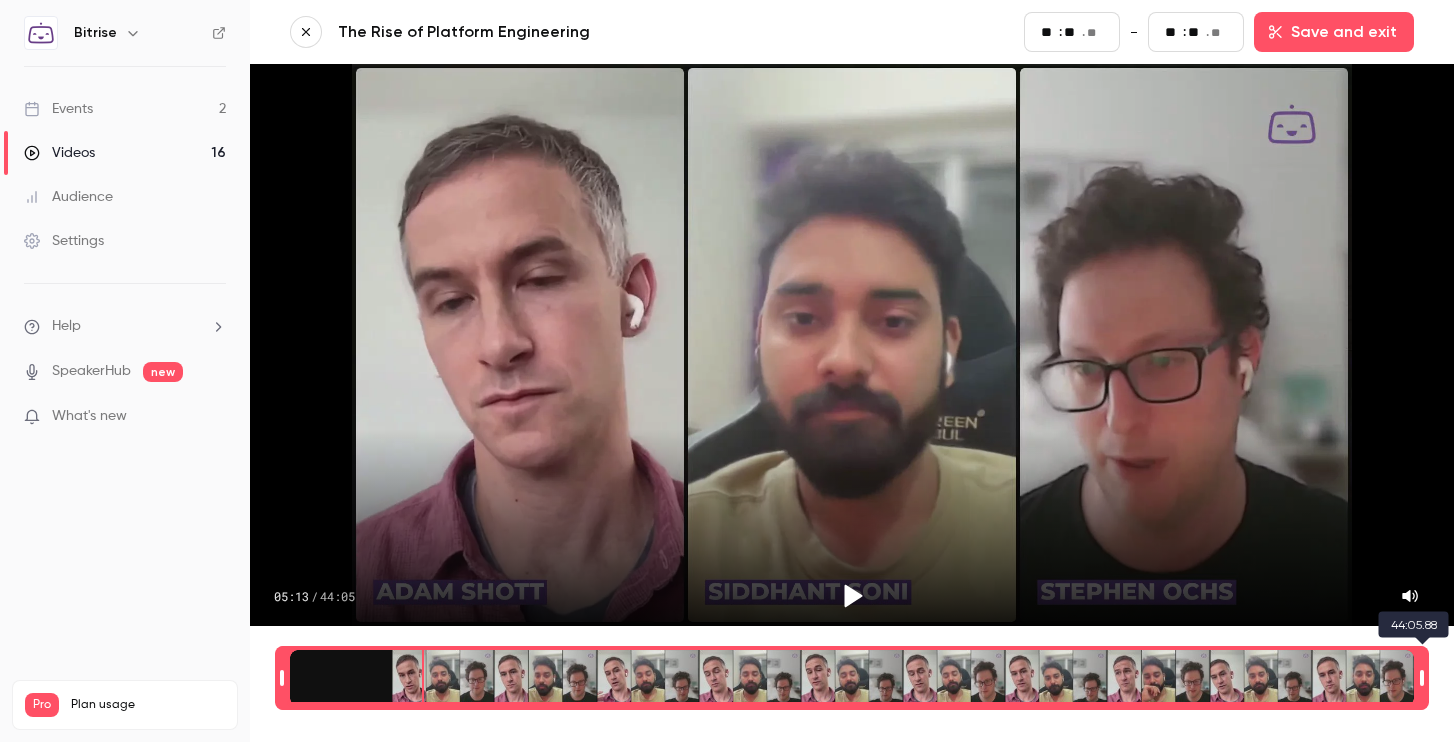 type on "**" 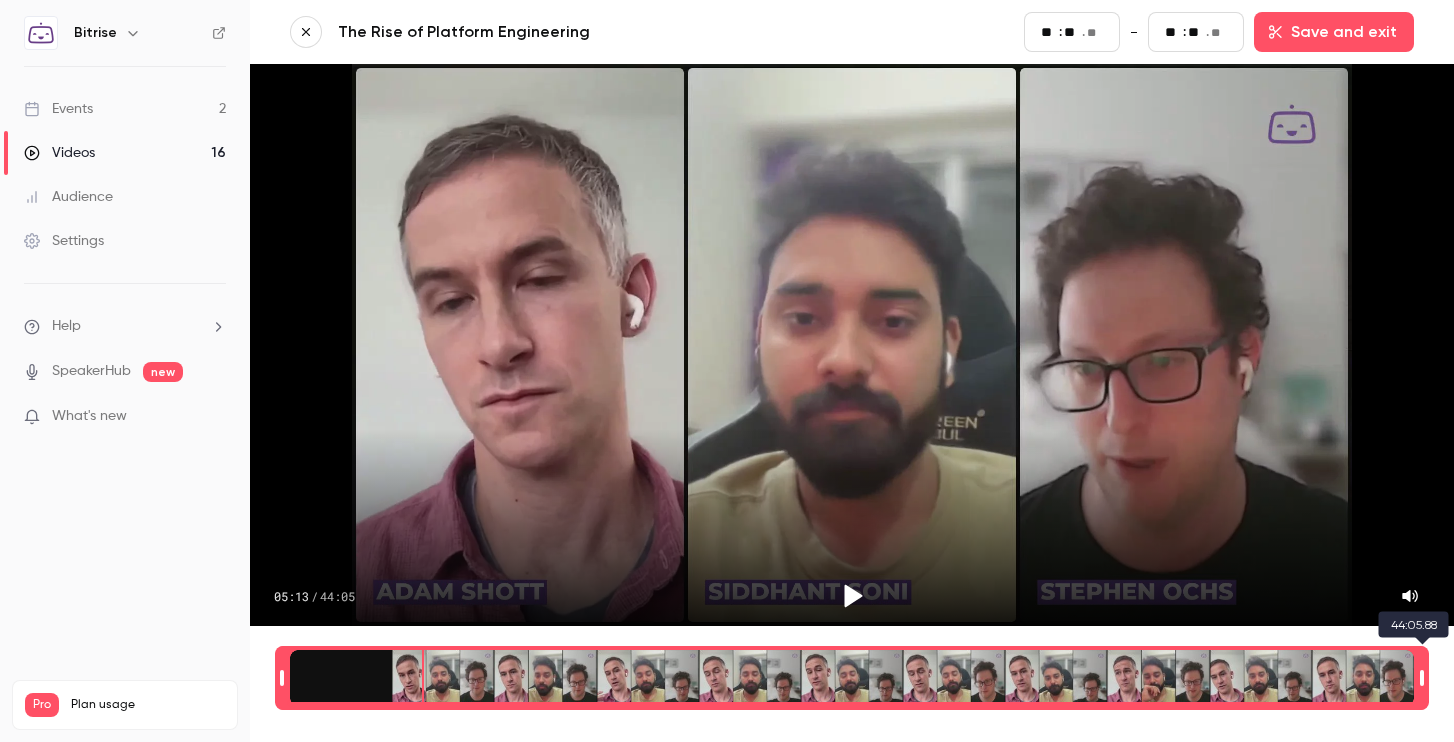type on "***" 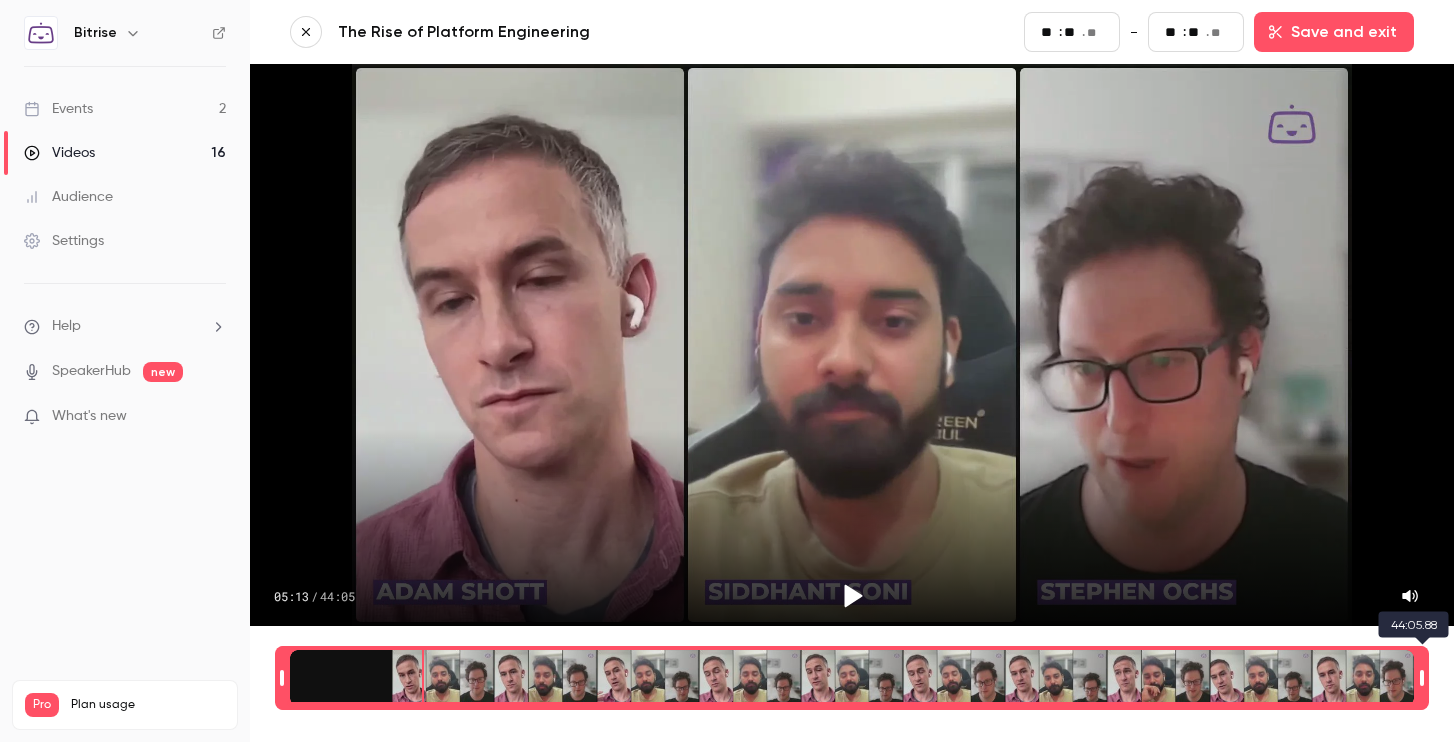 type on "**" 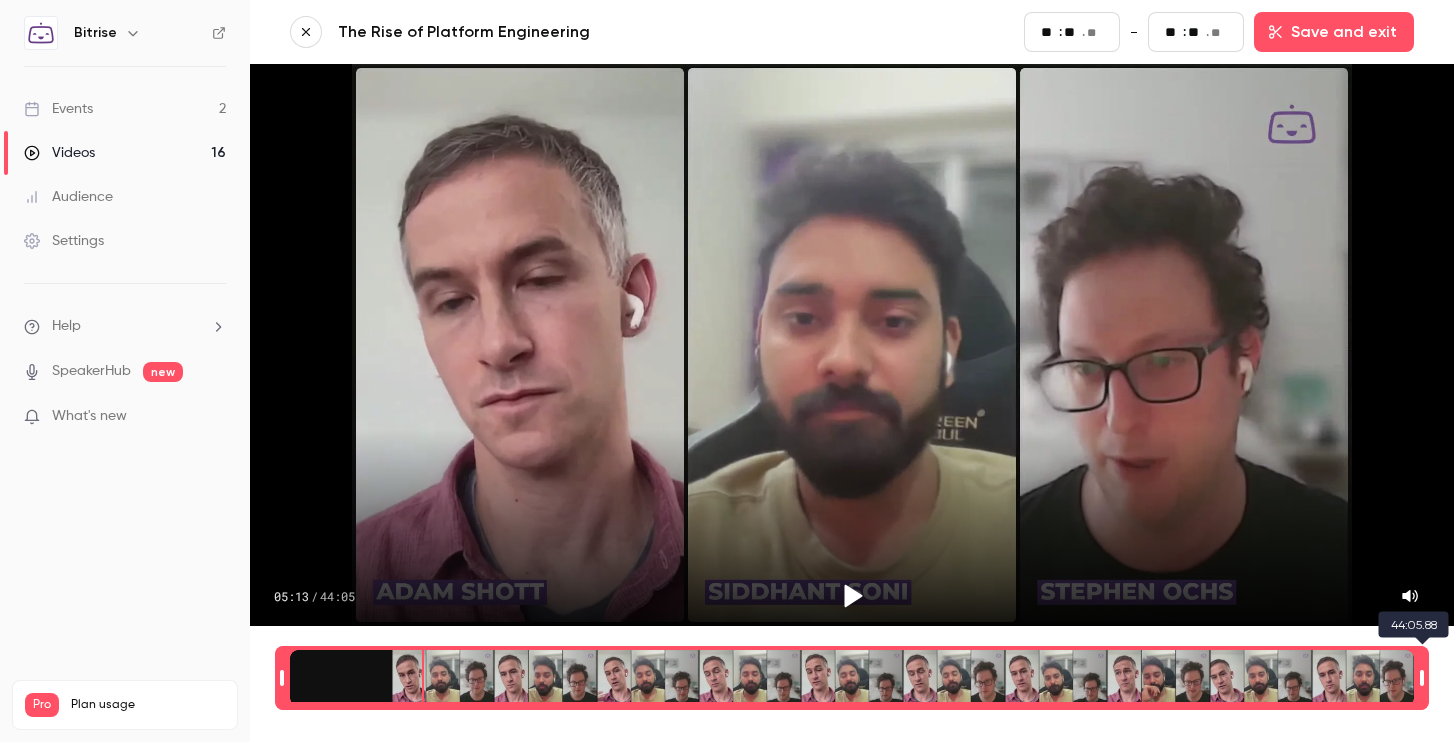 type on "**" 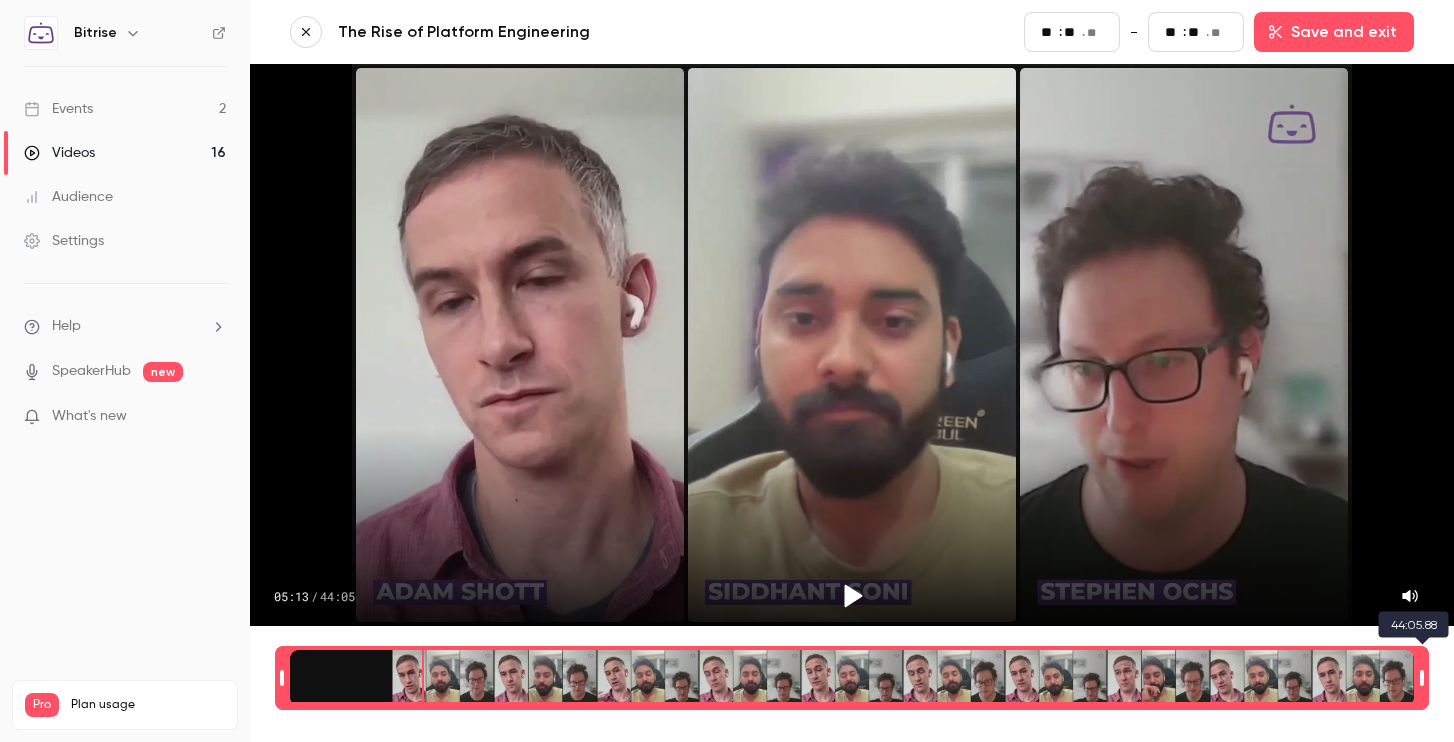 type on "**" 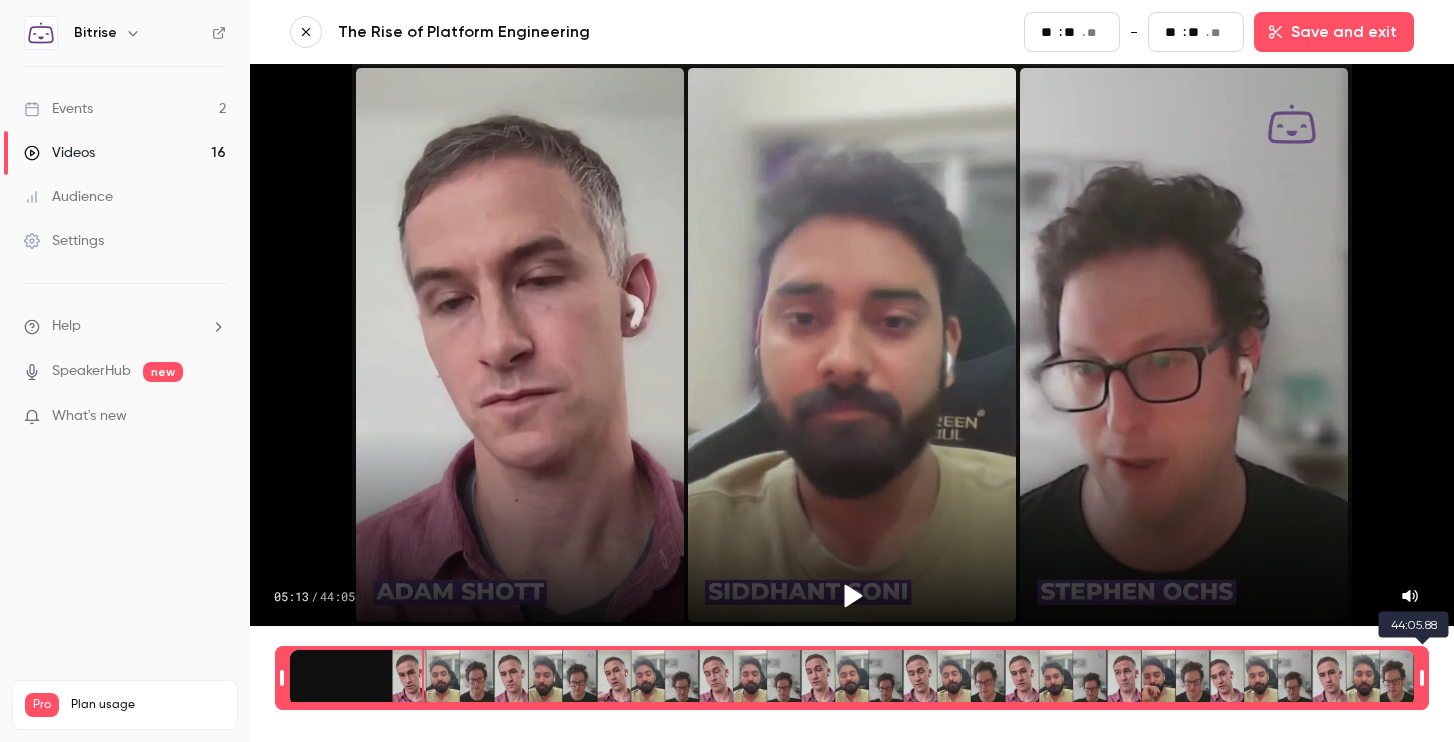 type on "**" 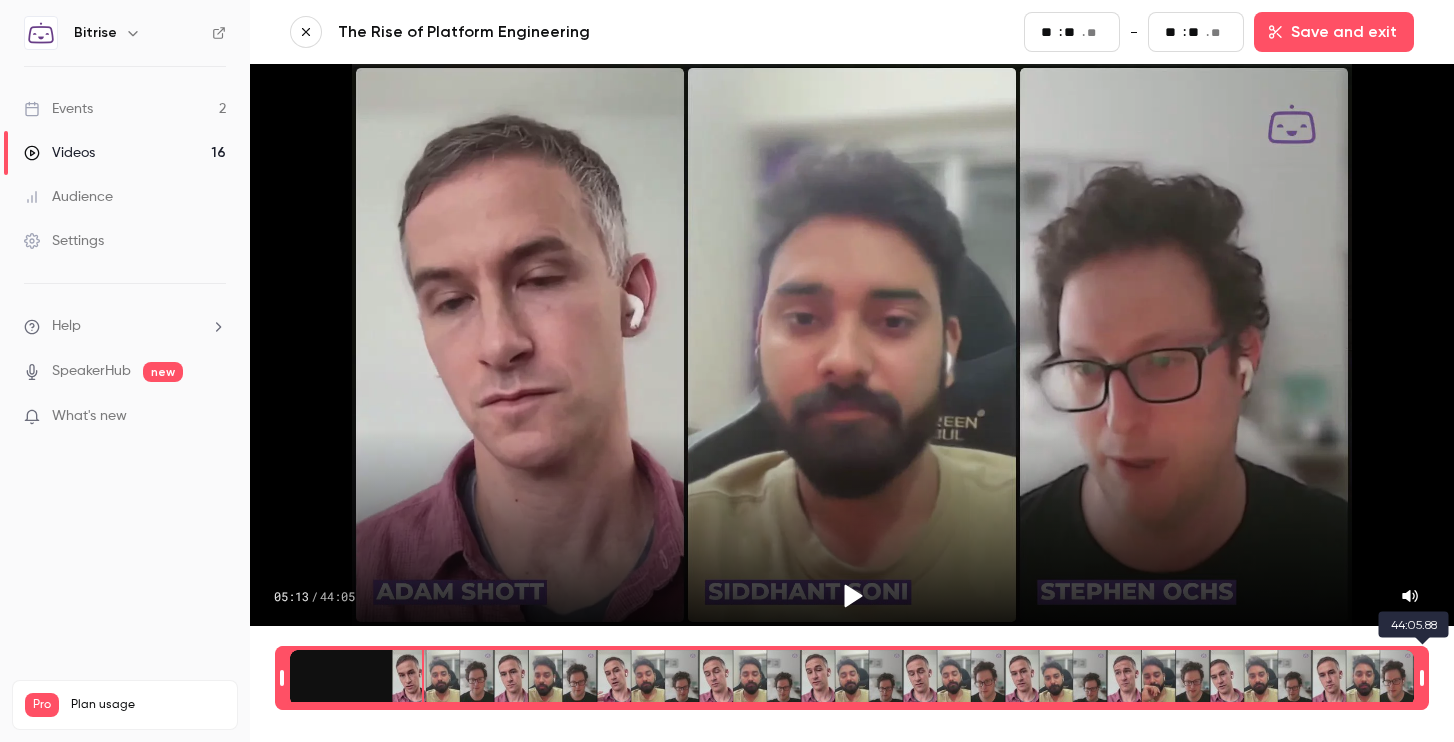 type on "**" 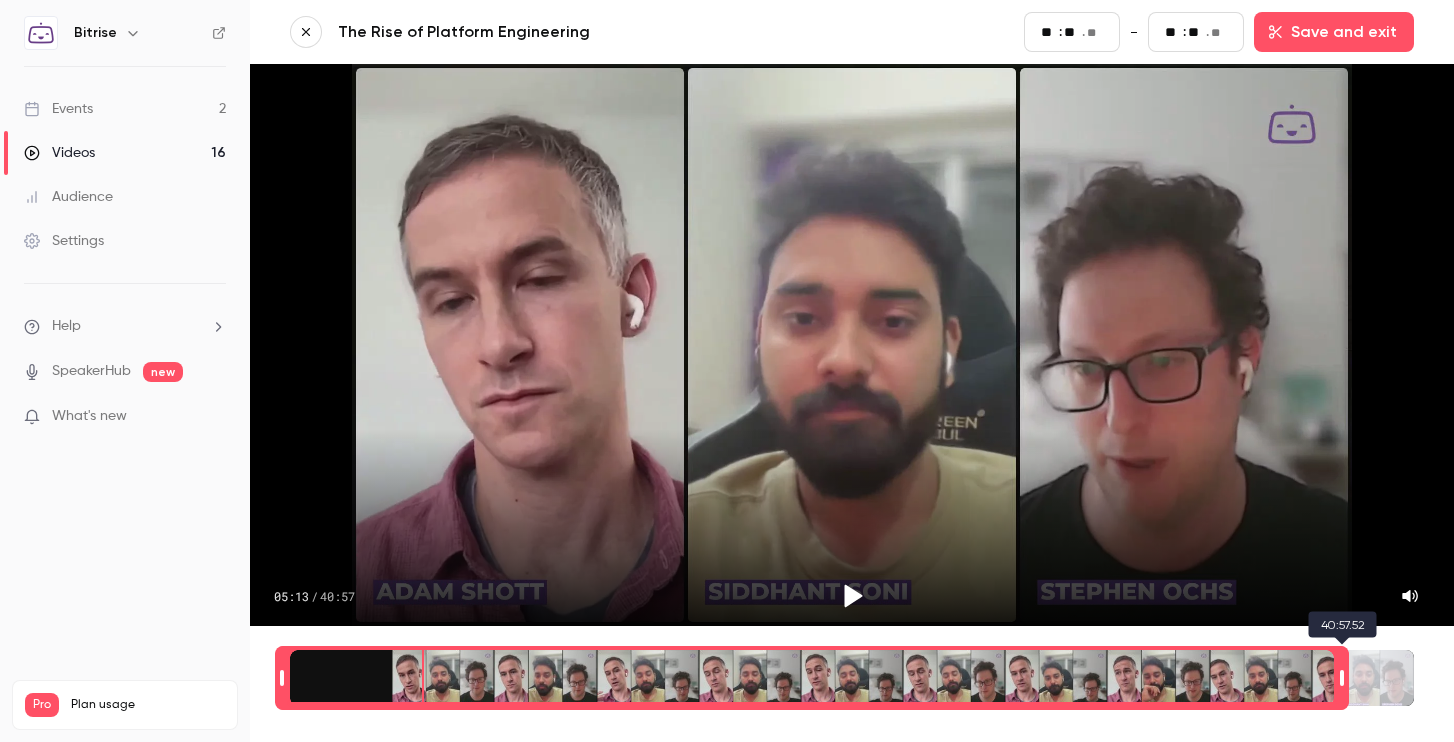 type on "**" 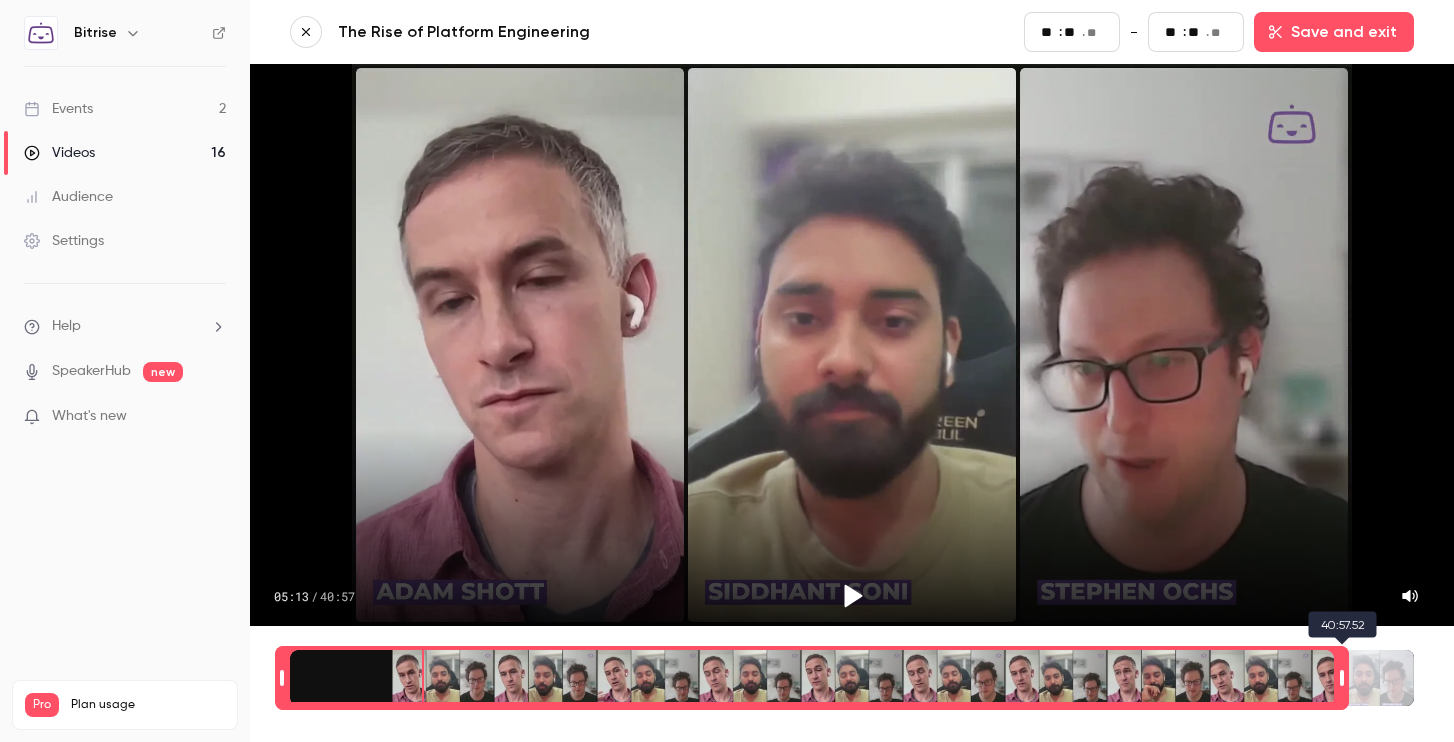 type on "**" 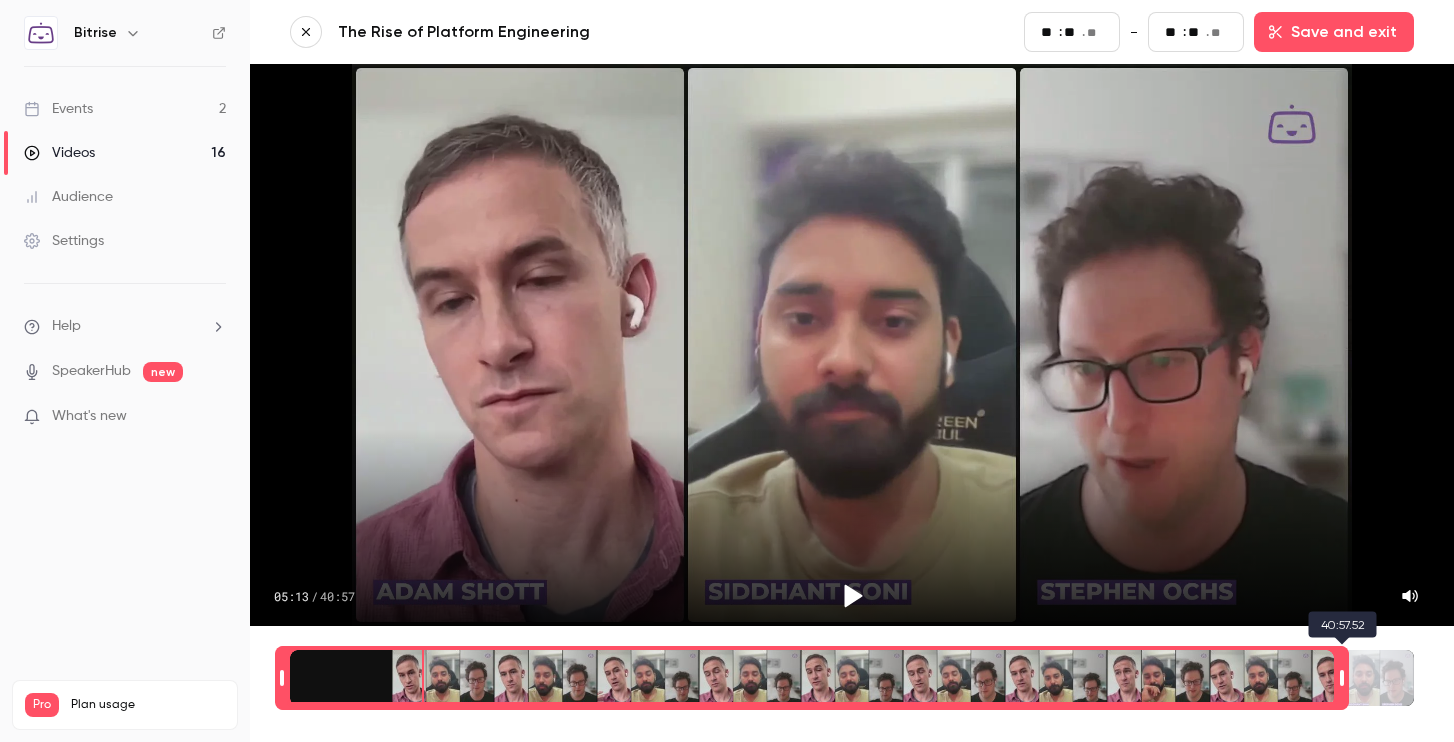 type on "**" 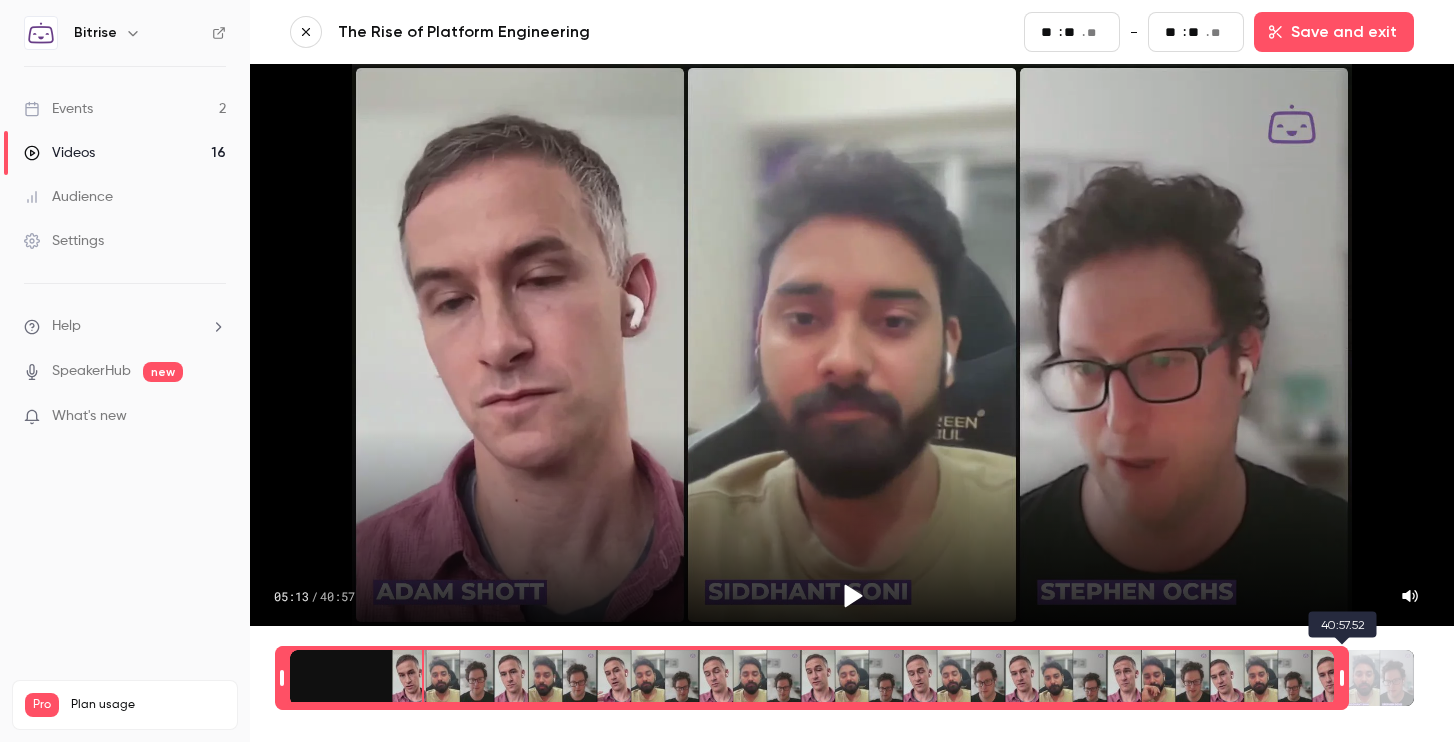 type on "***" 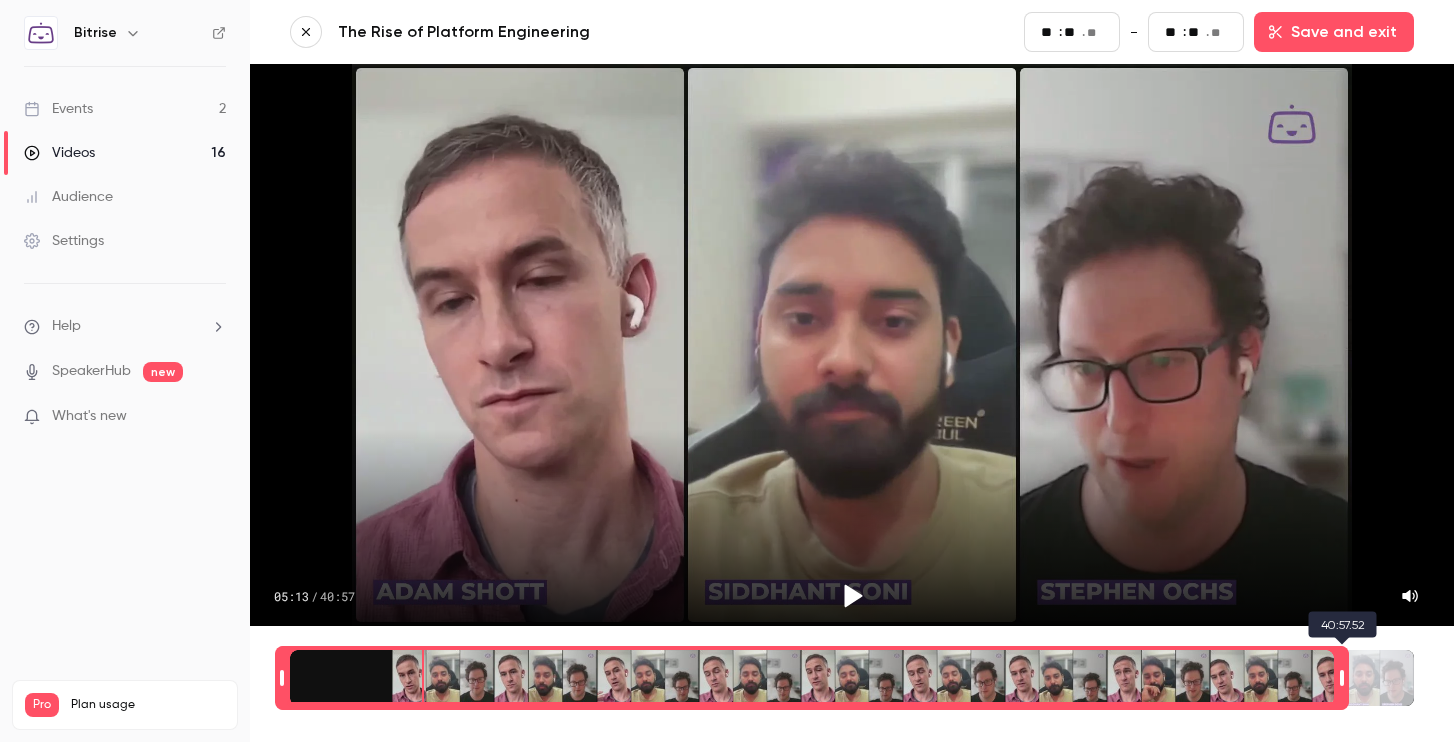 type on "**" 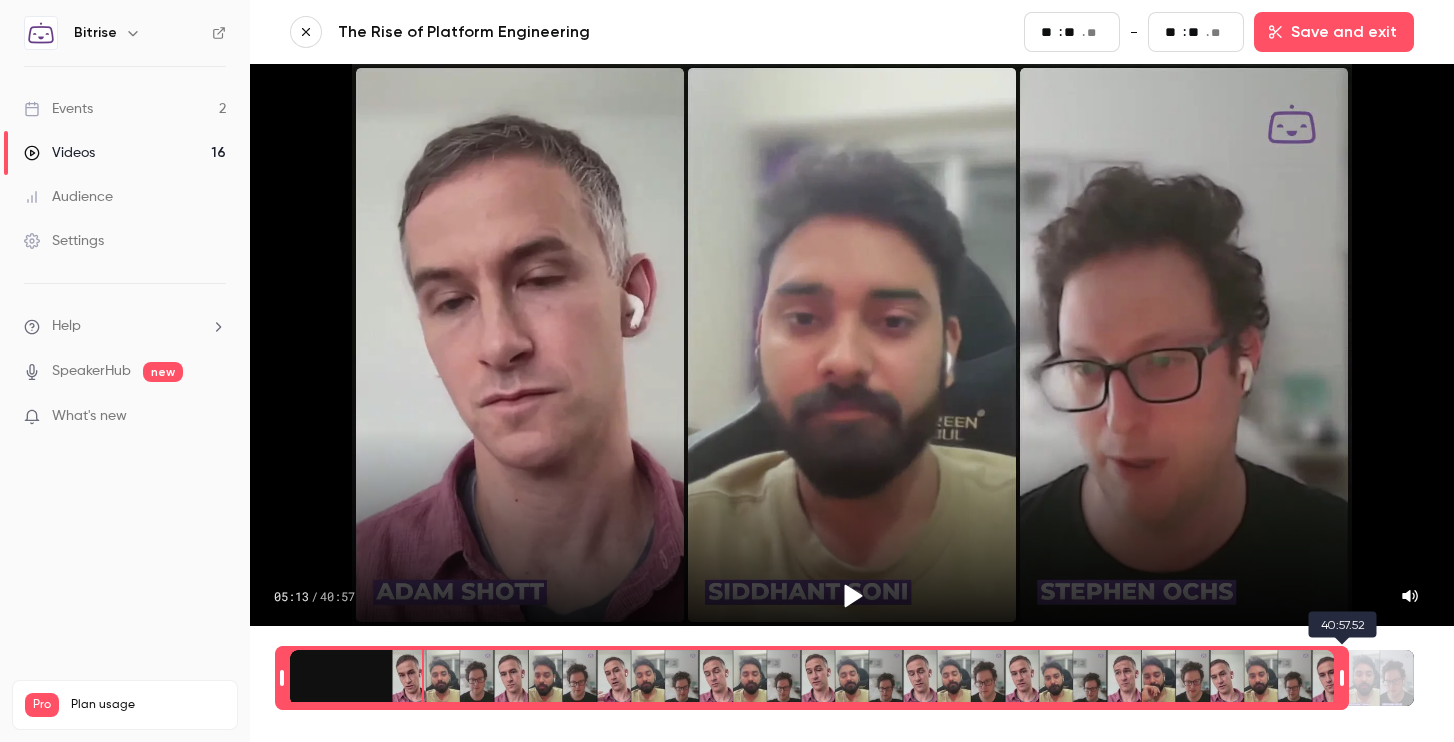 type on "**" 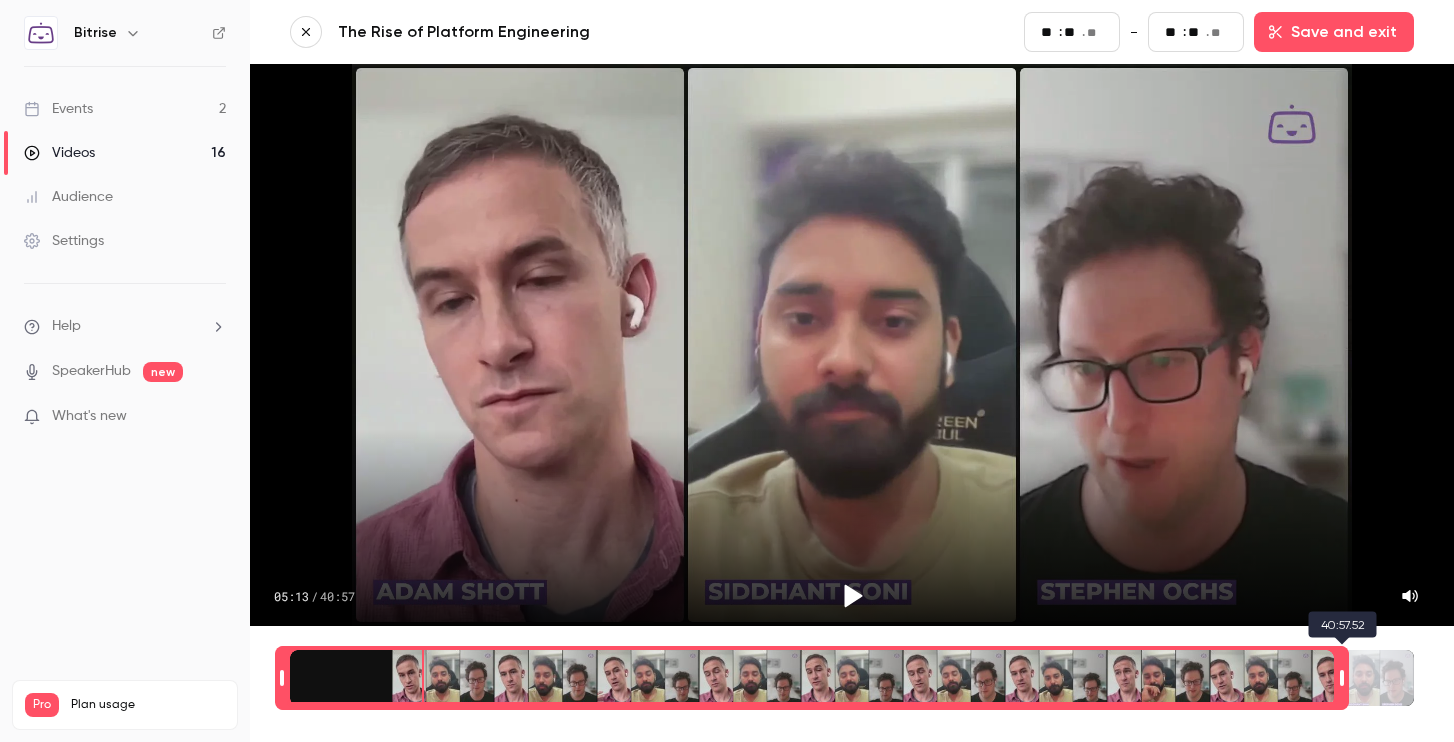 type on "***" 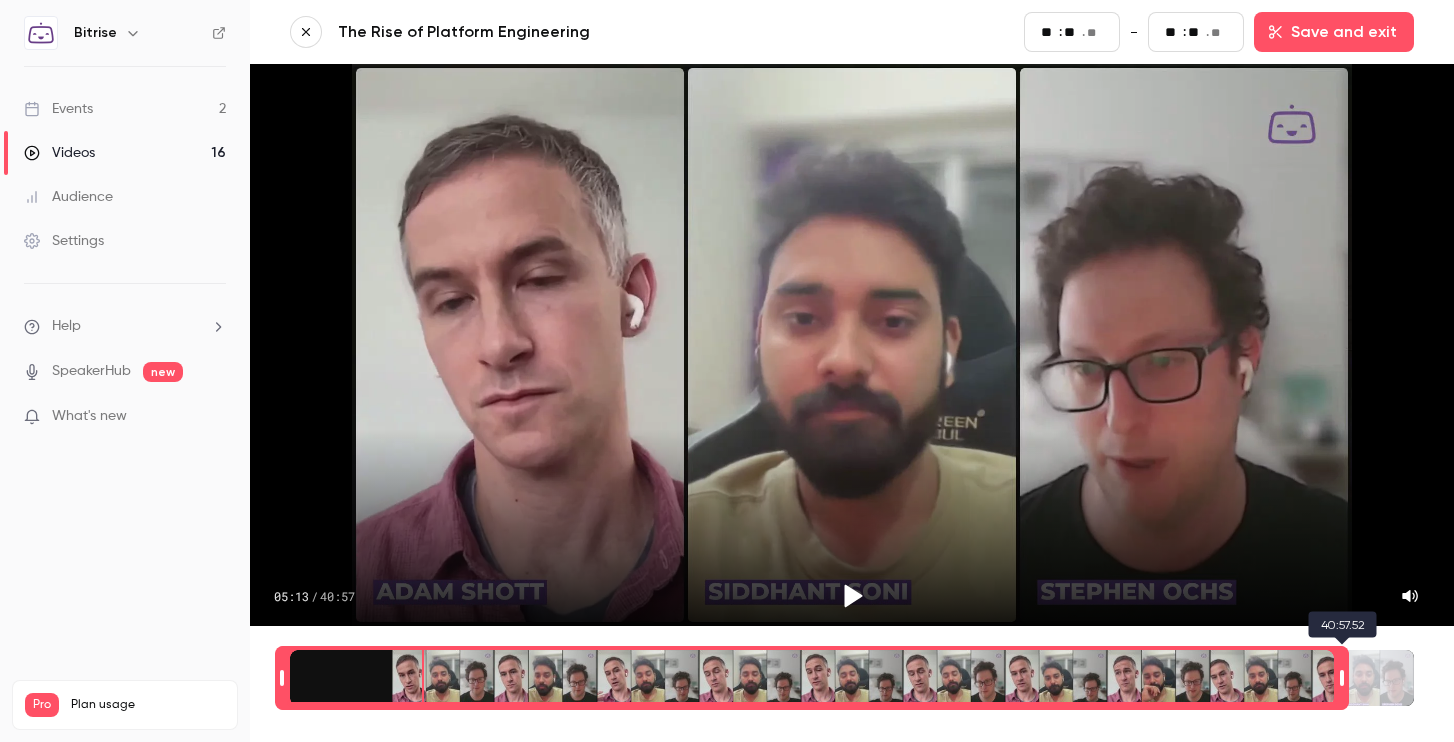 type on "**" 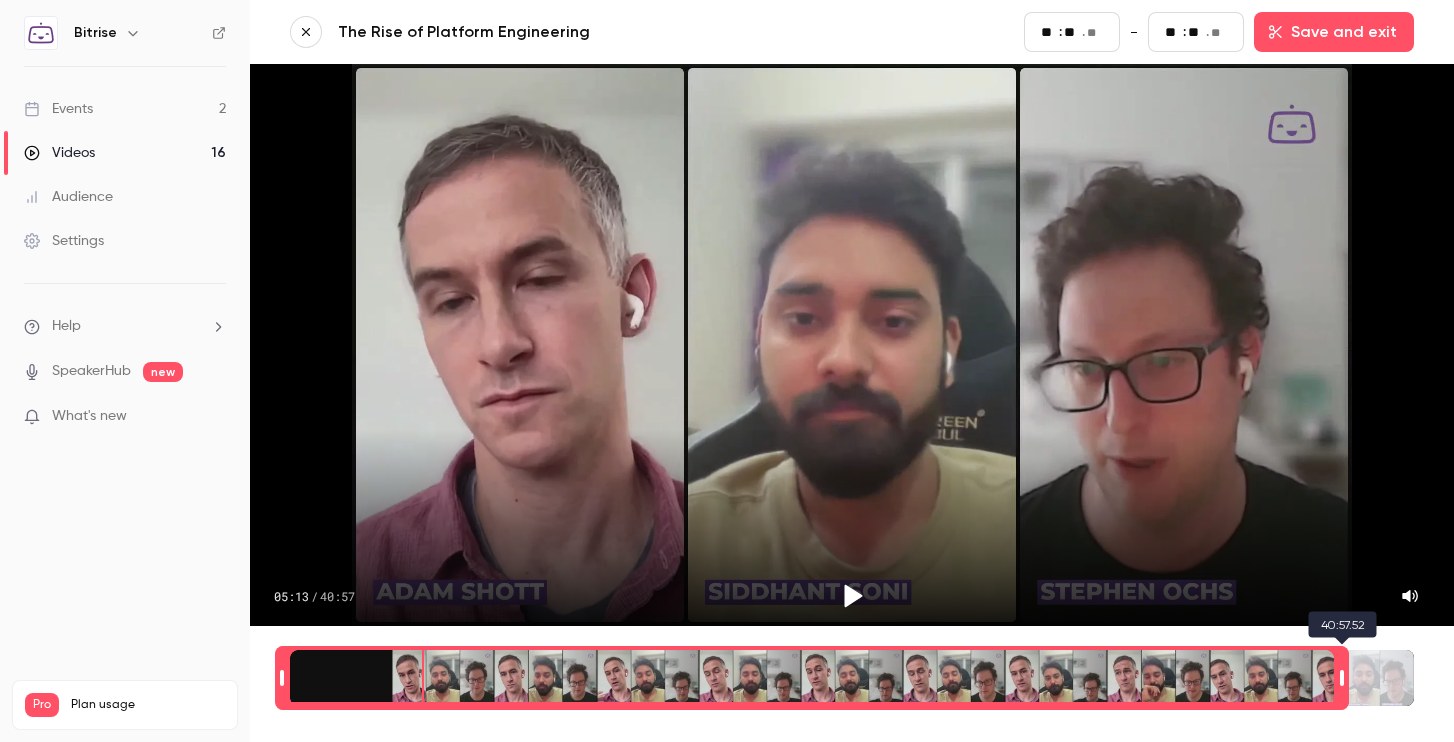 type on "**" 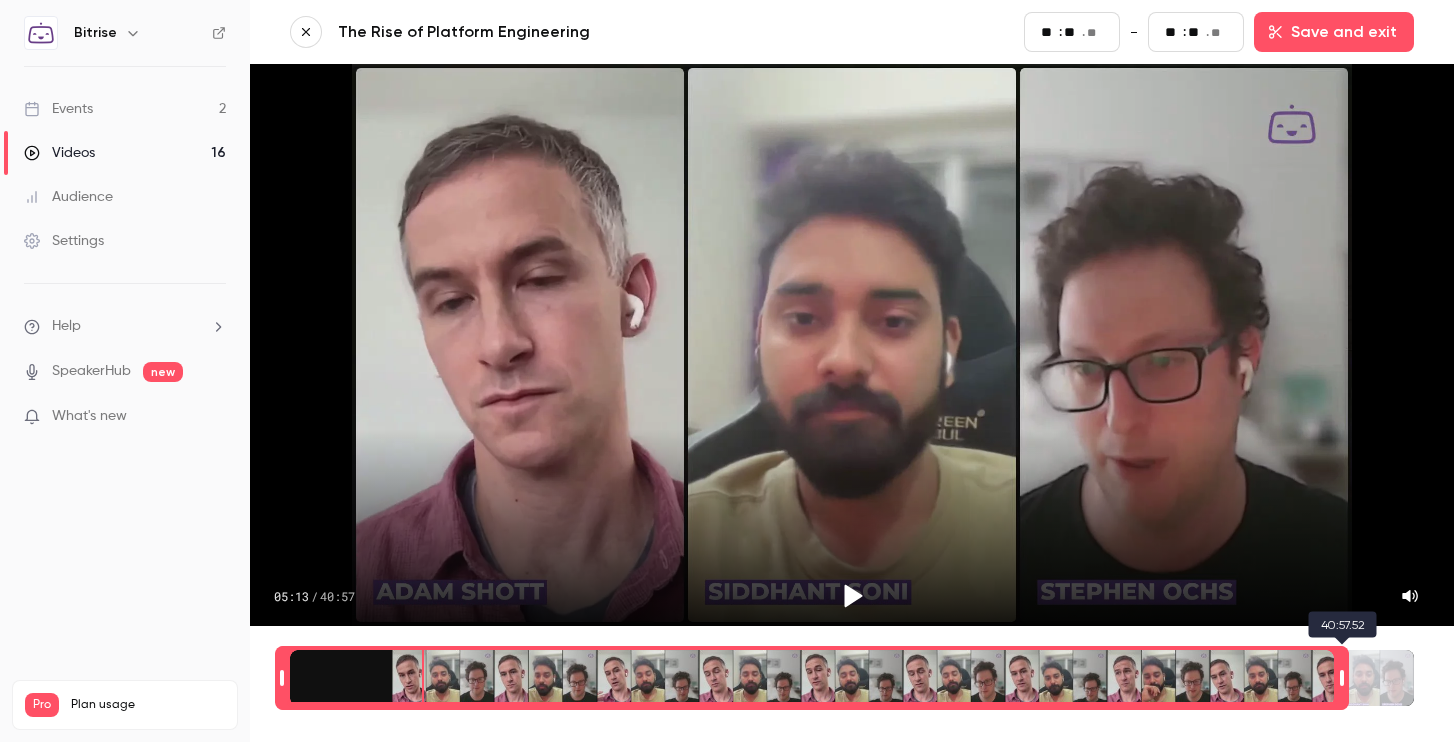 type on "***" 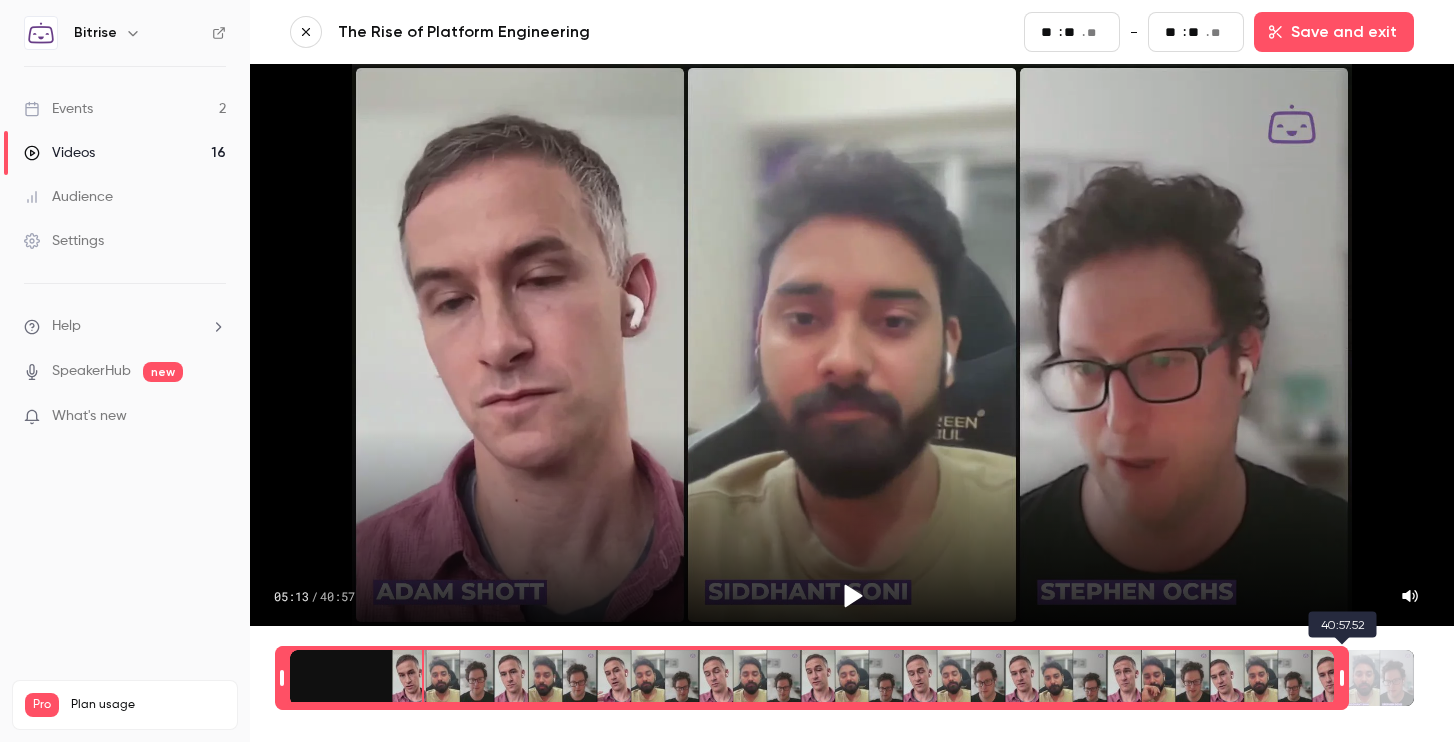 type on "**" 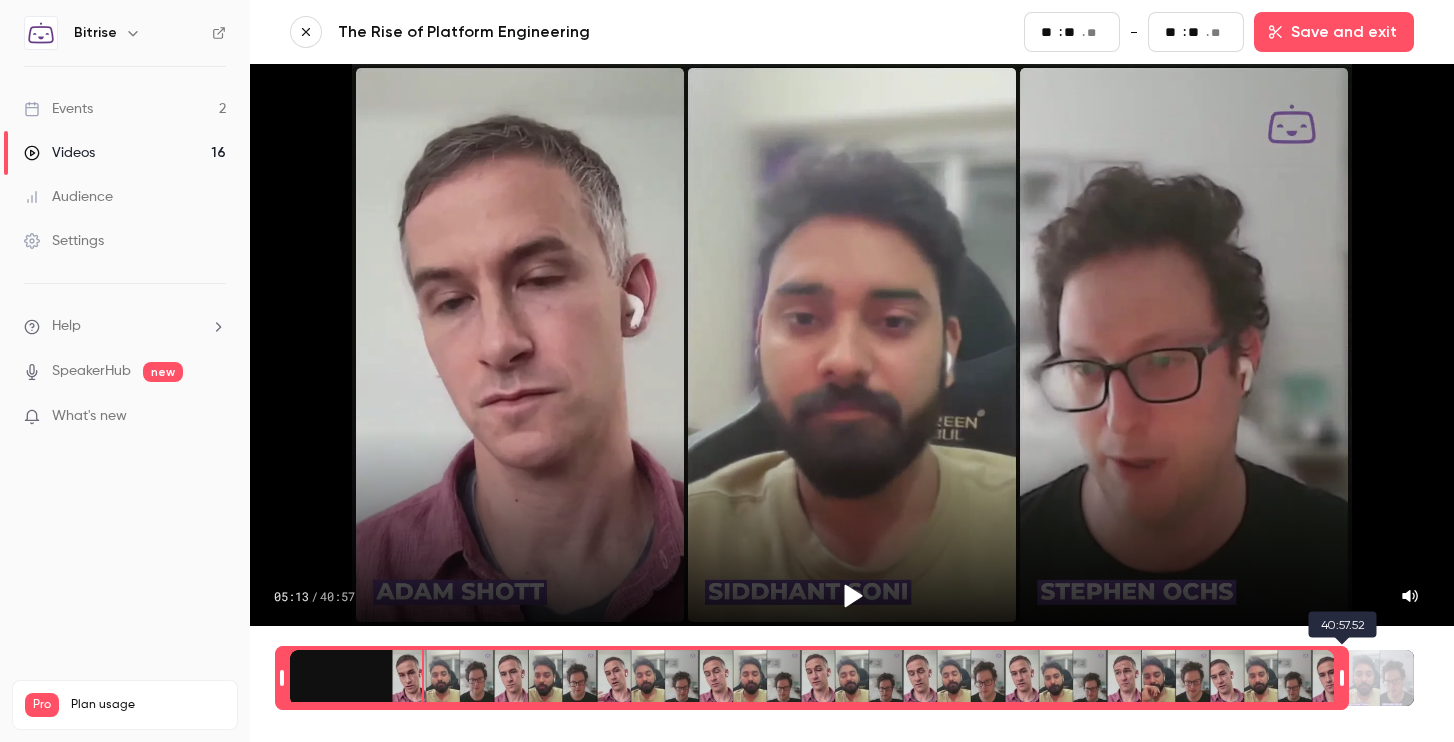 type on "**" 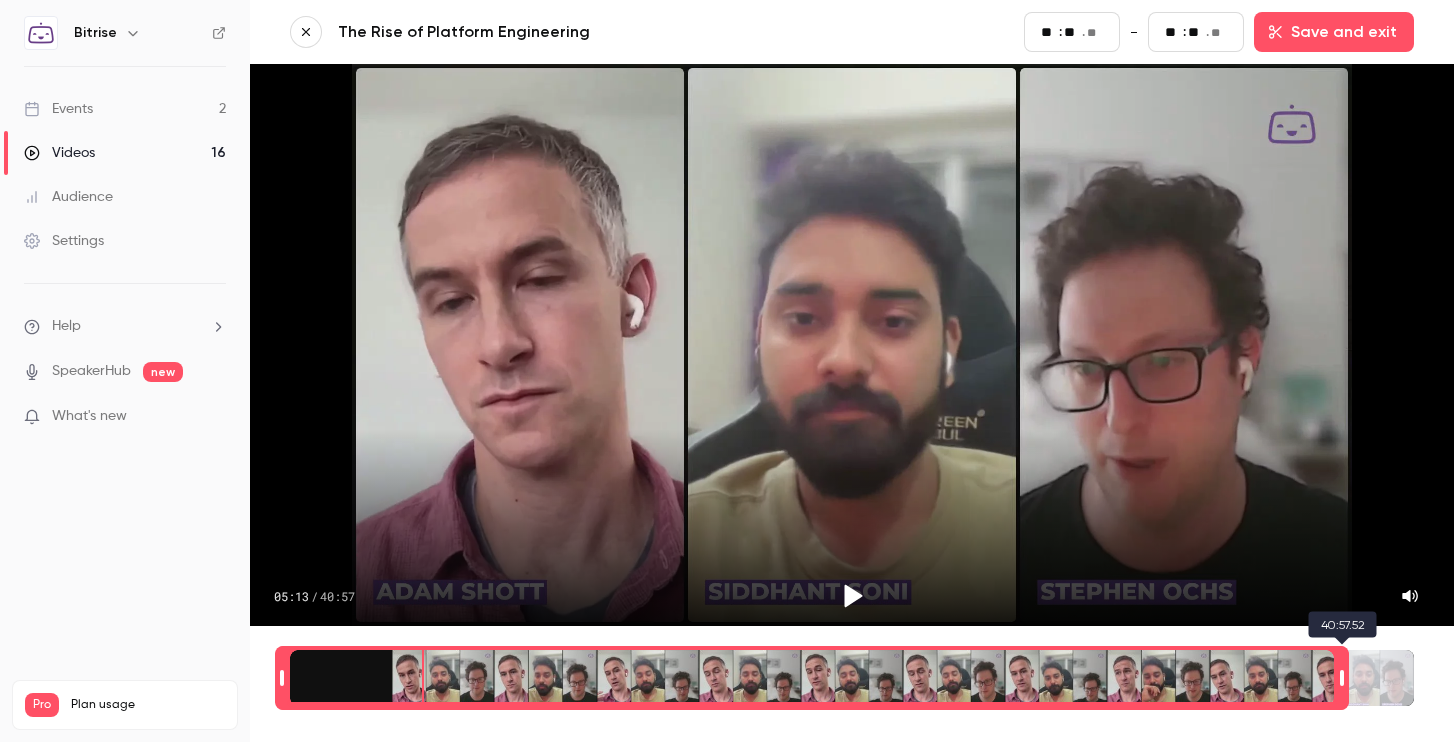 type on "***" 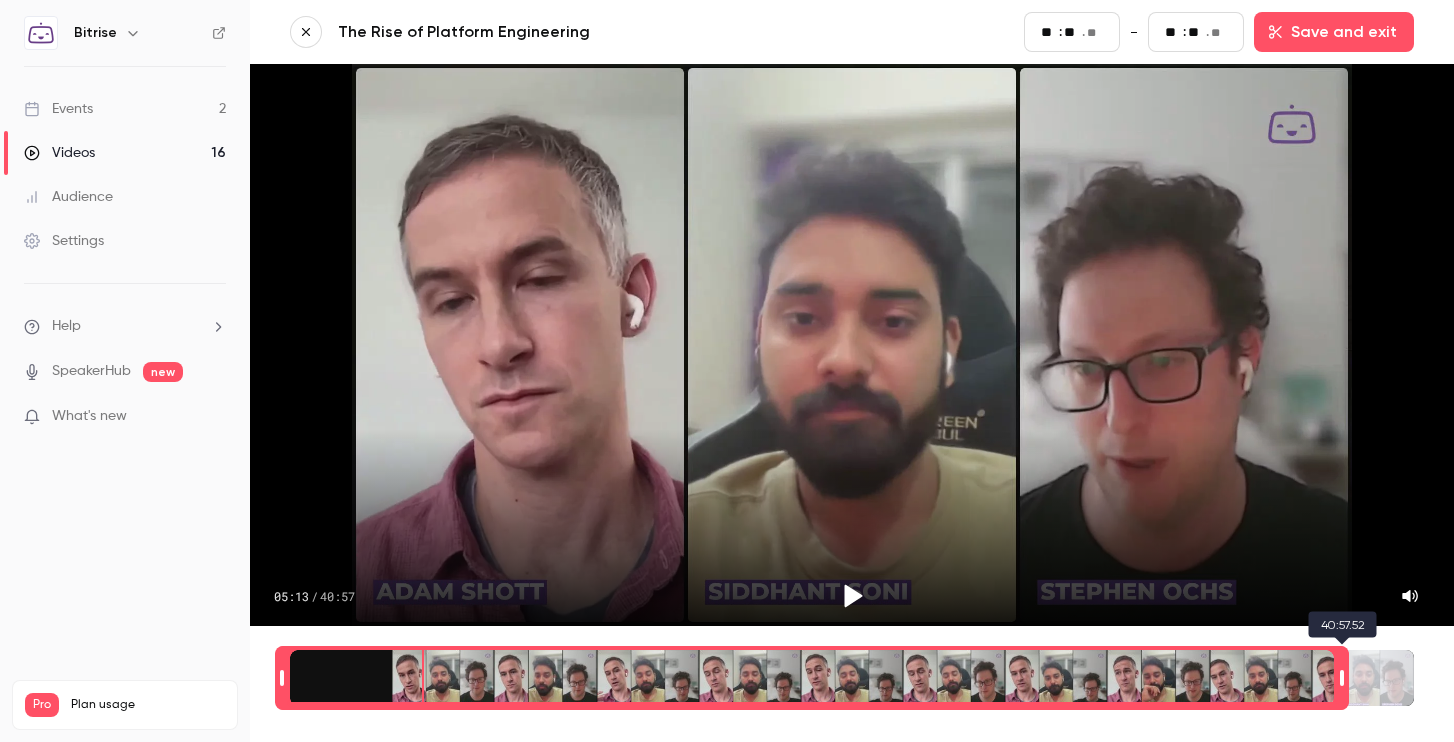 type on "**" 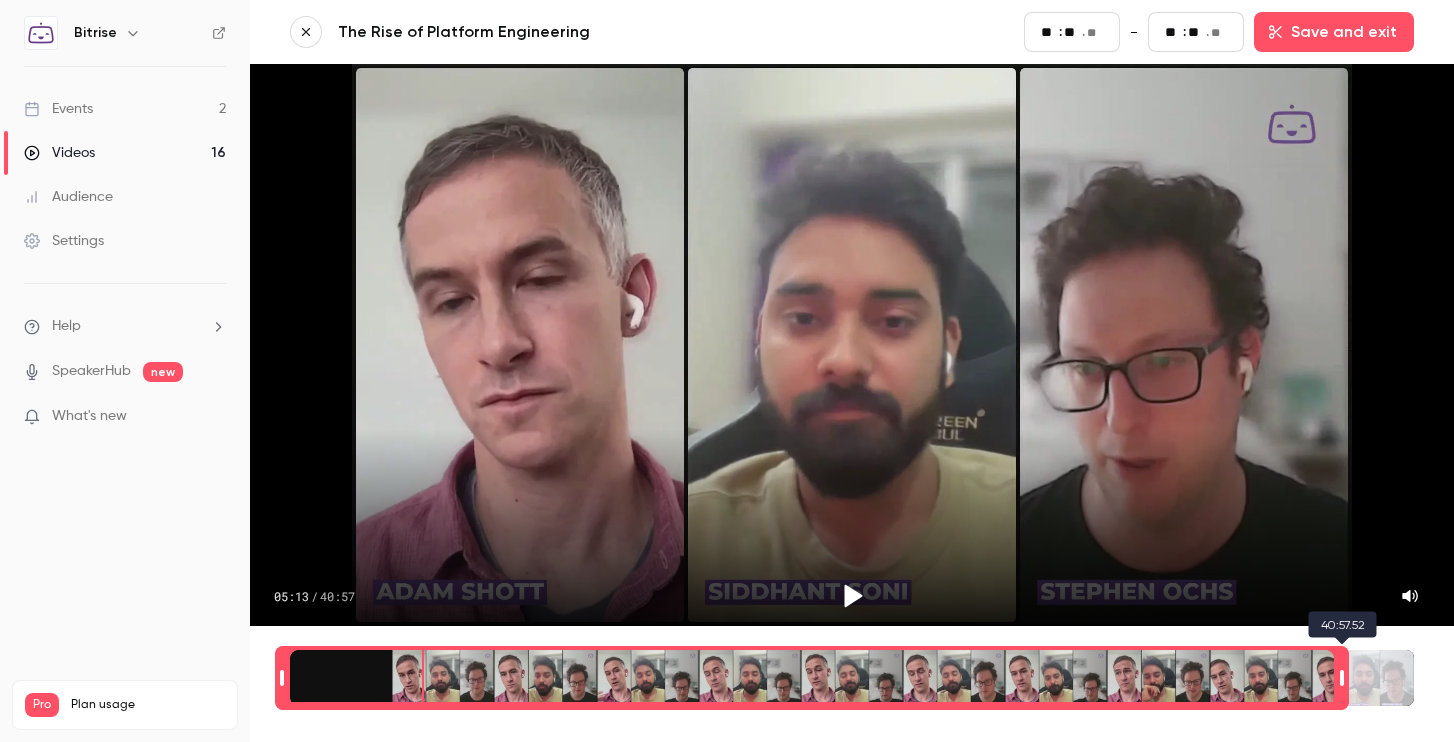 type on "**" 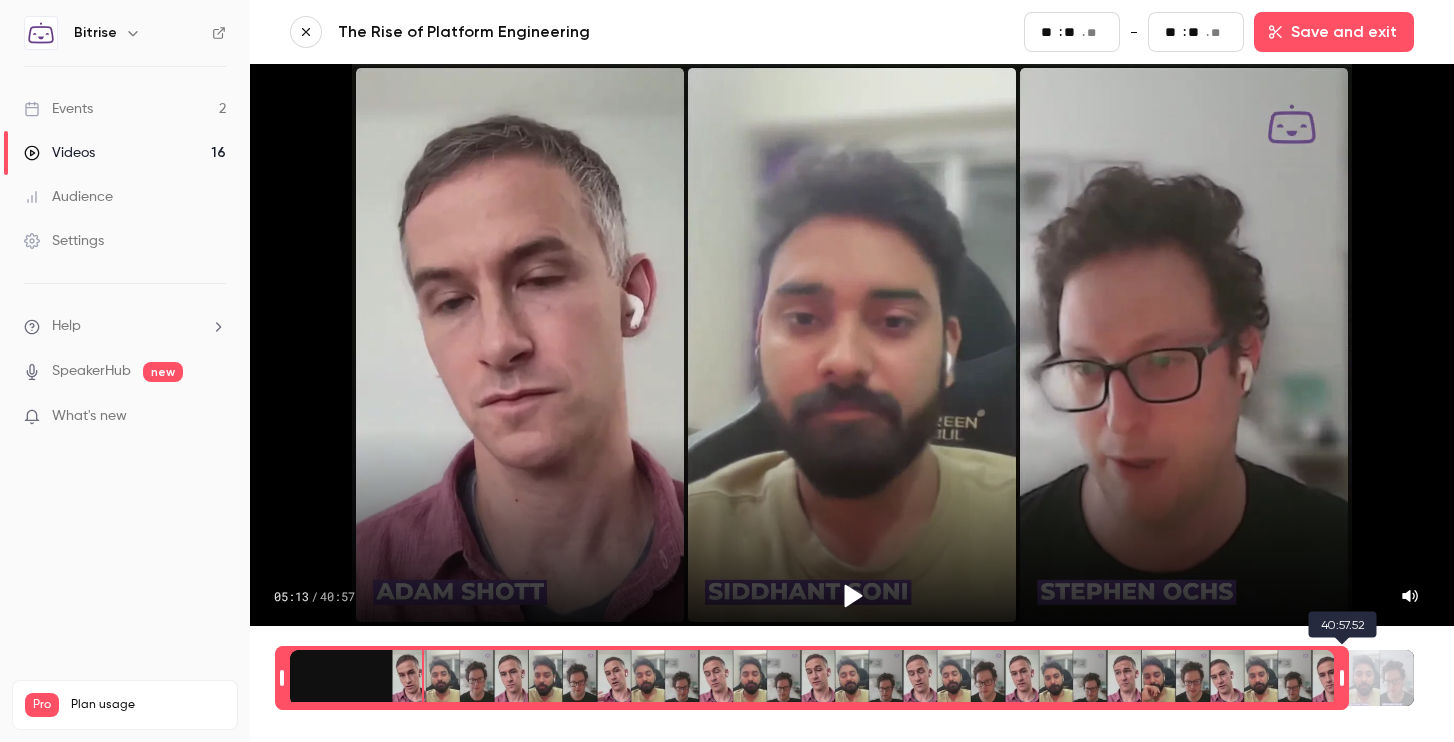 type on "**" 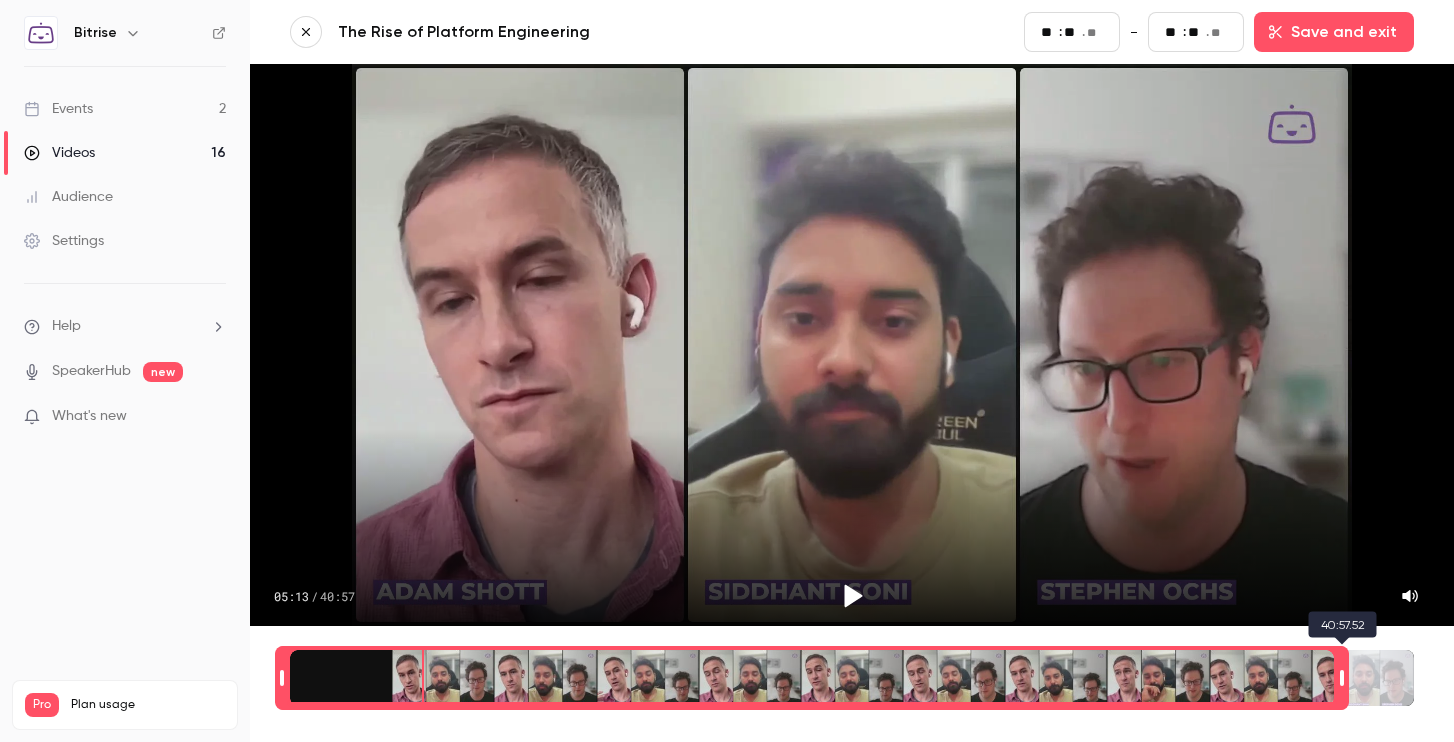type on "**" 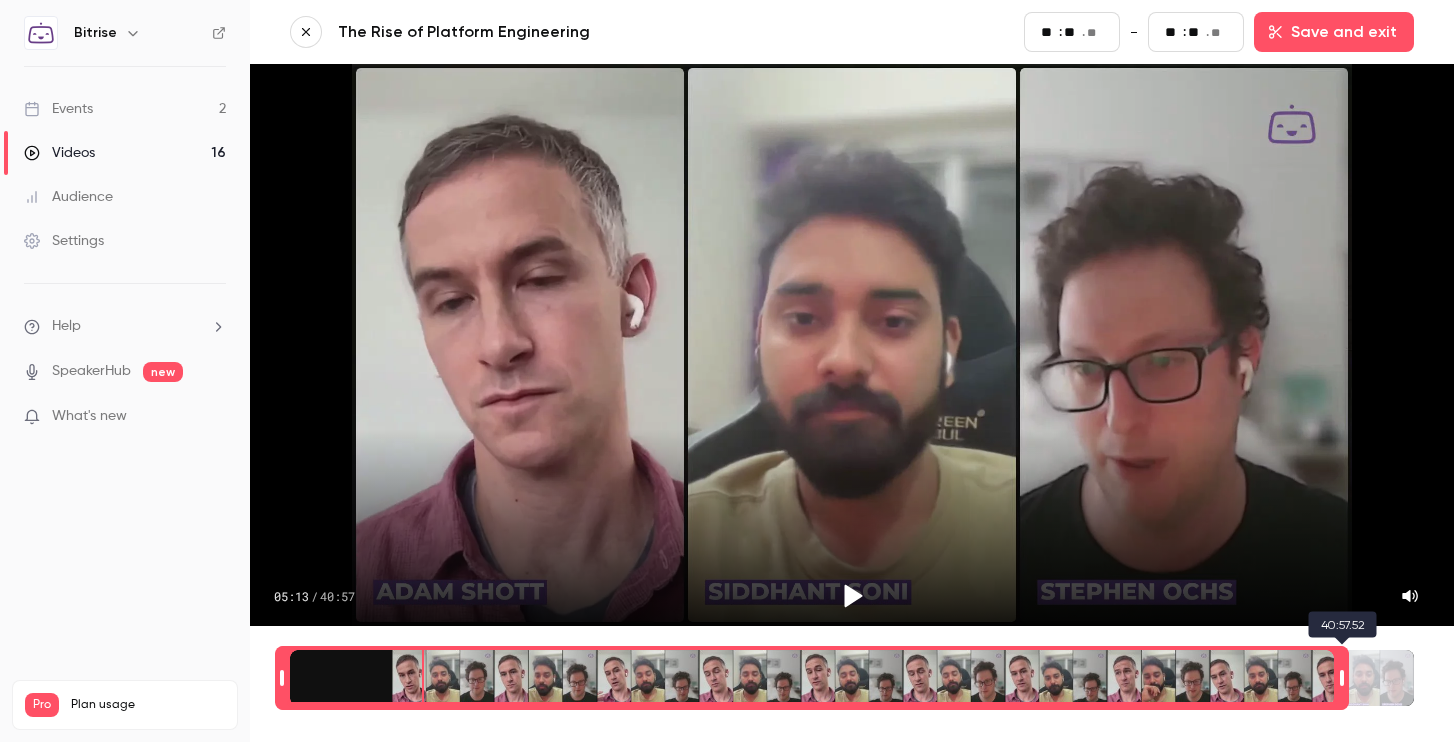 type on "***" 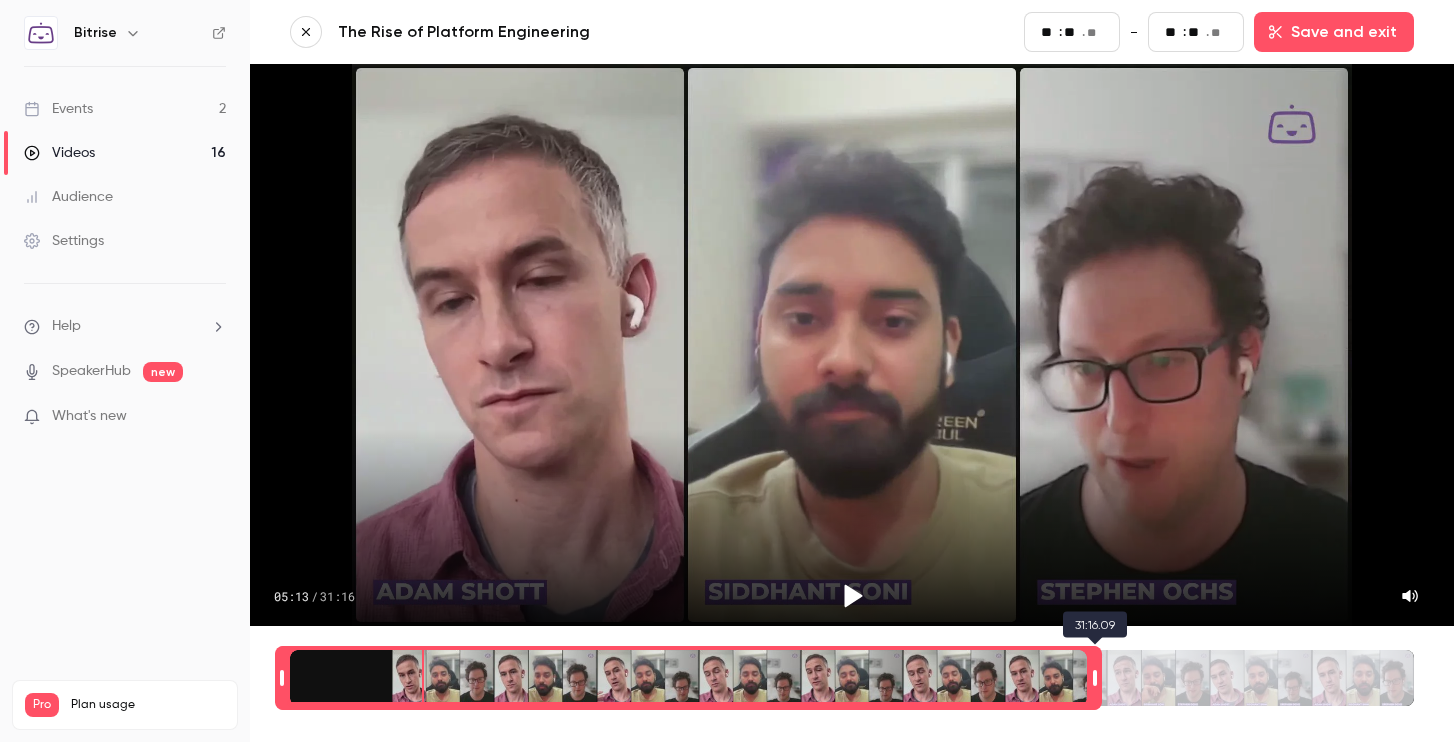 type on "**" 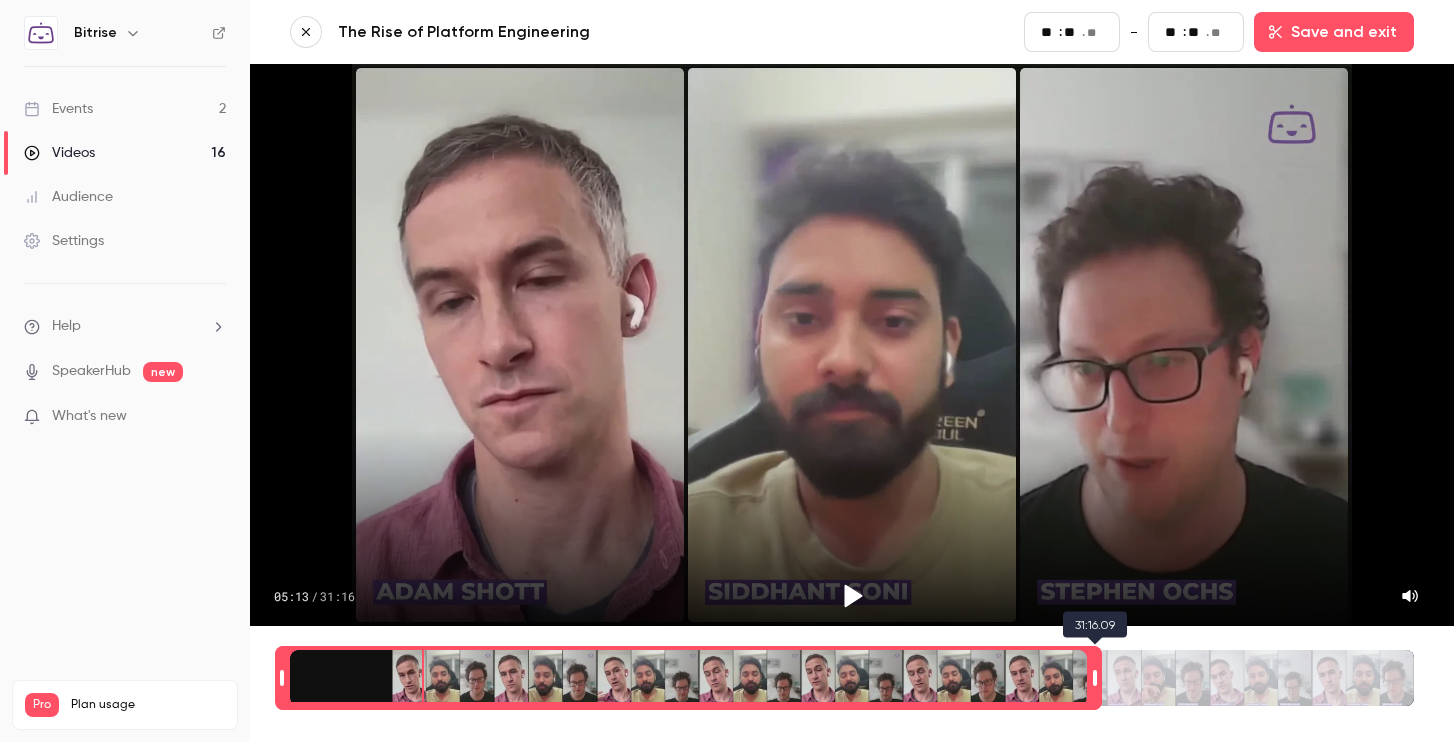 type on "**" 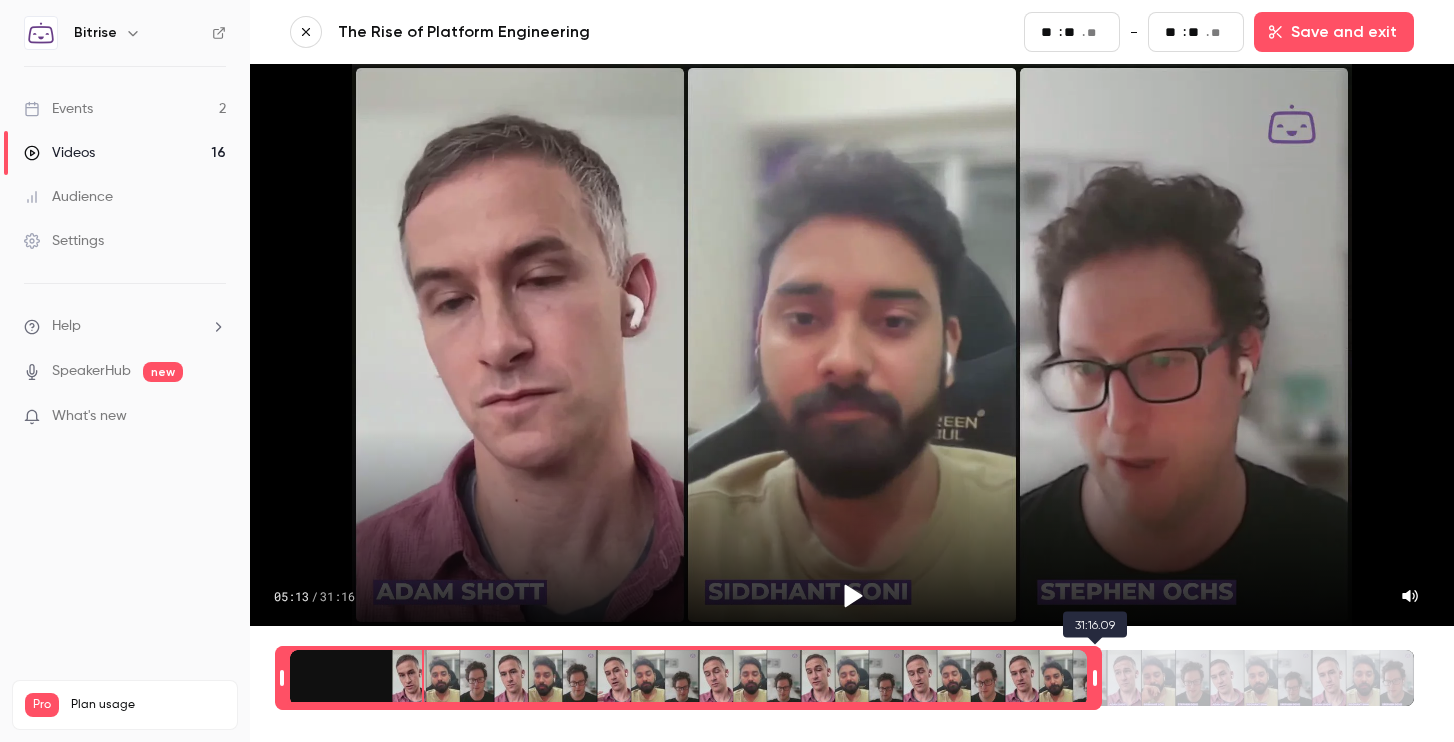 type on "**" 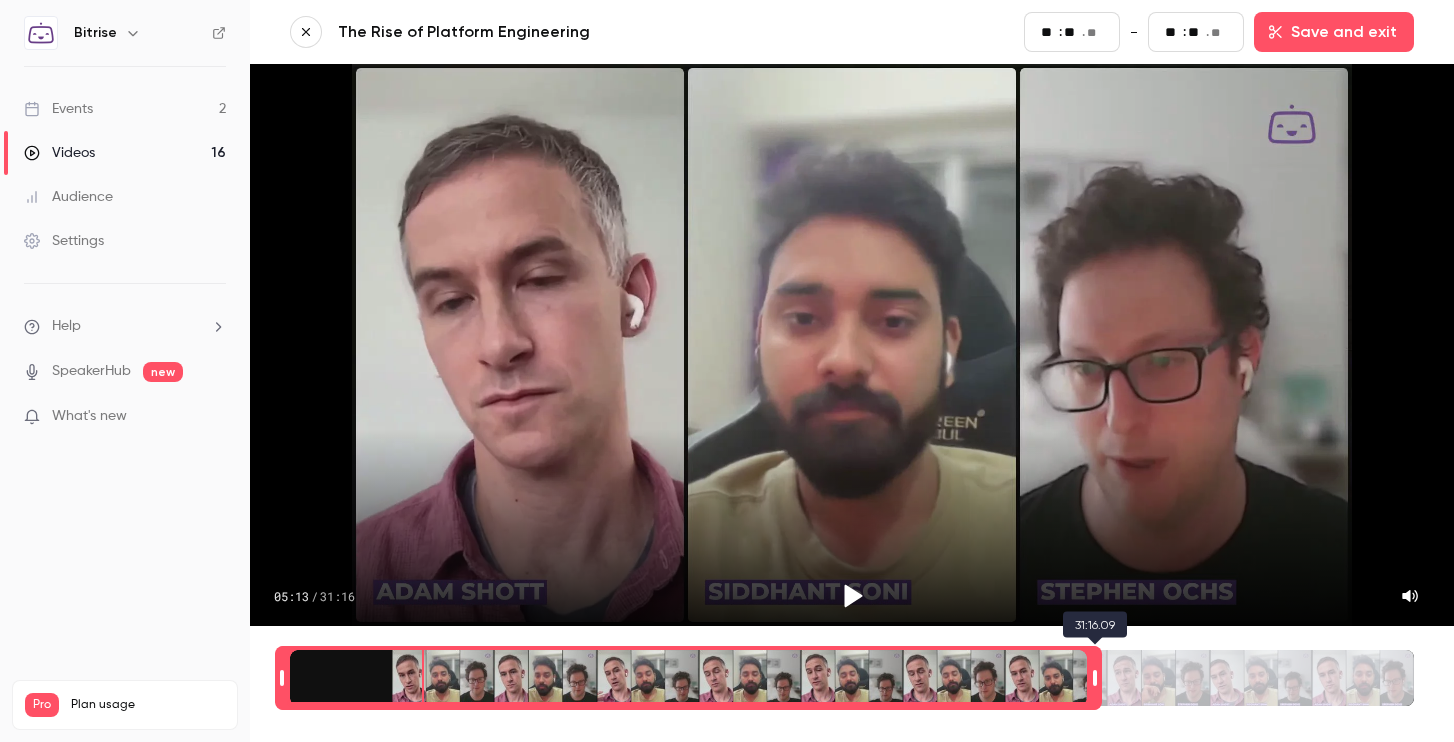 type on "**" 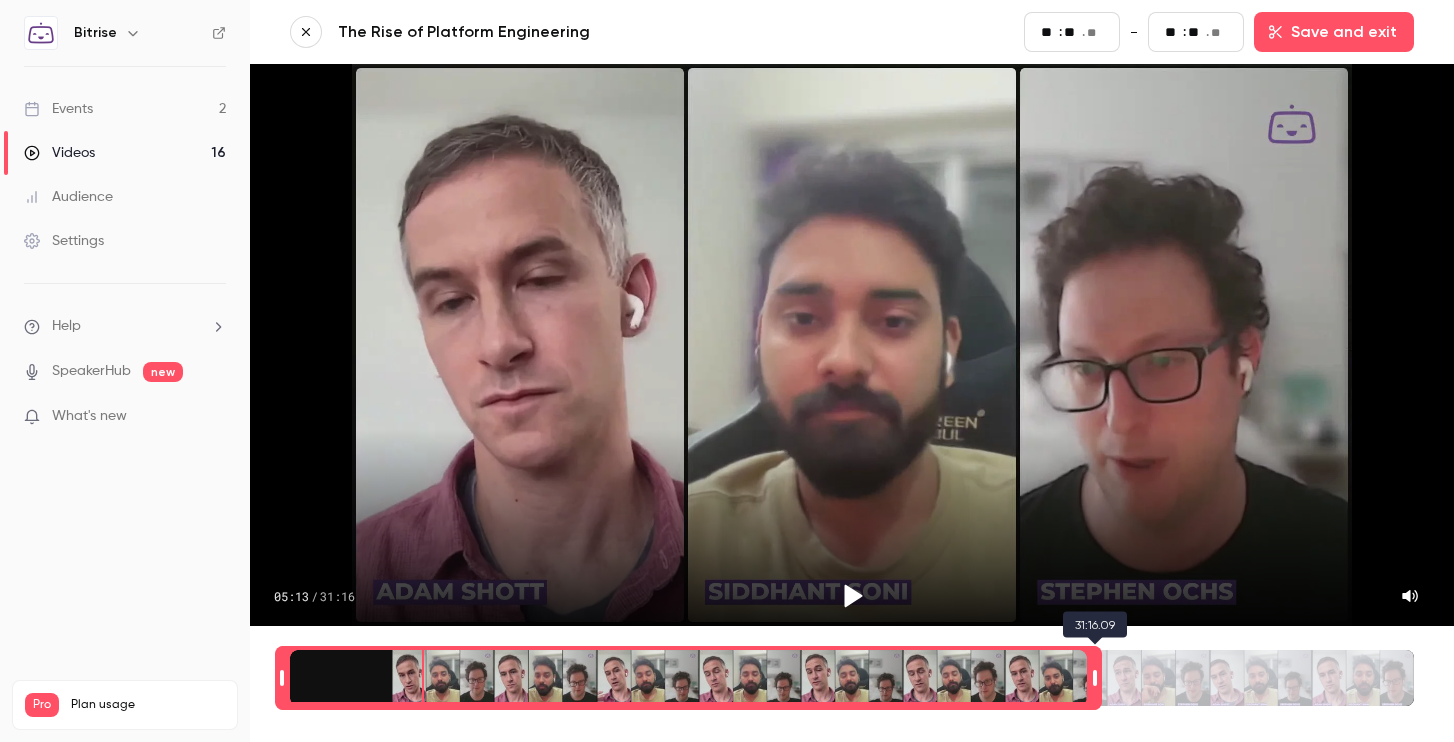 type on "**" 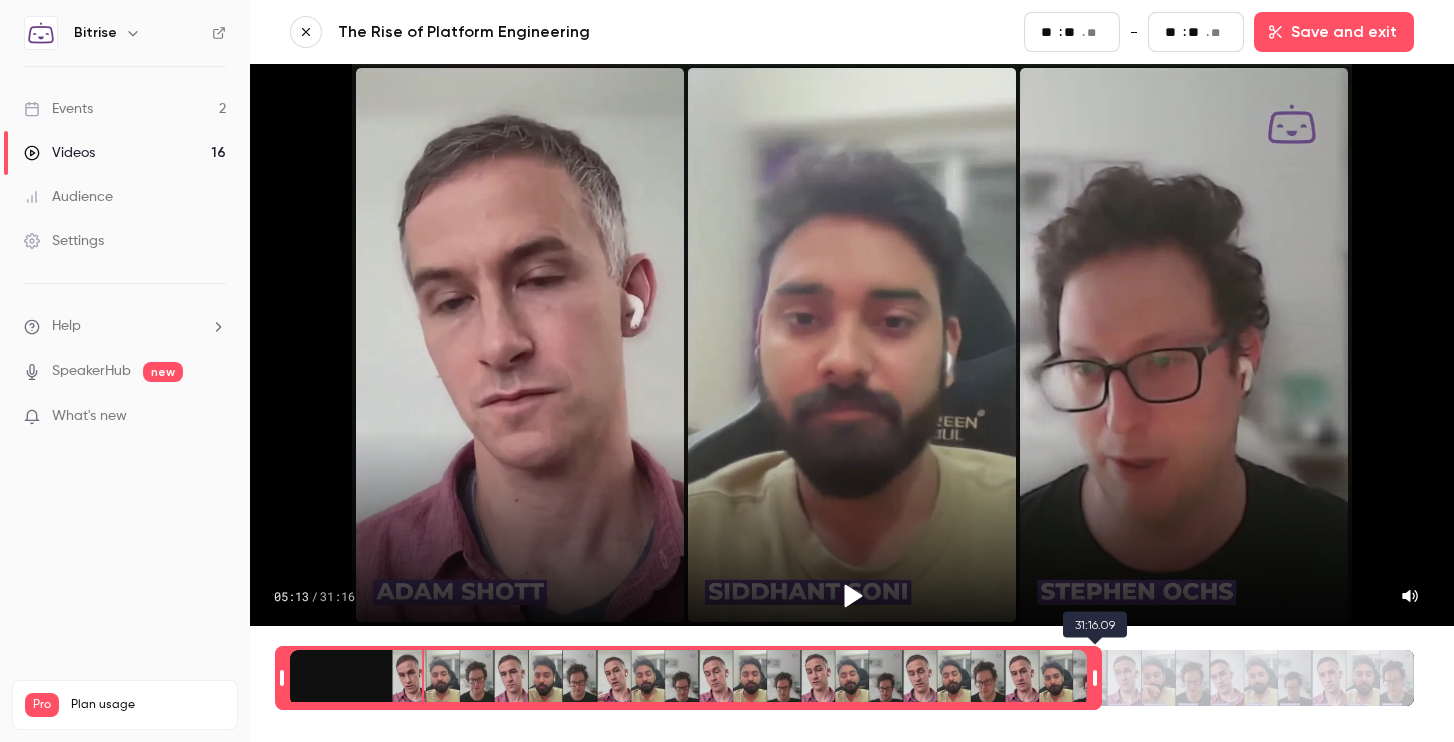 type on "***" 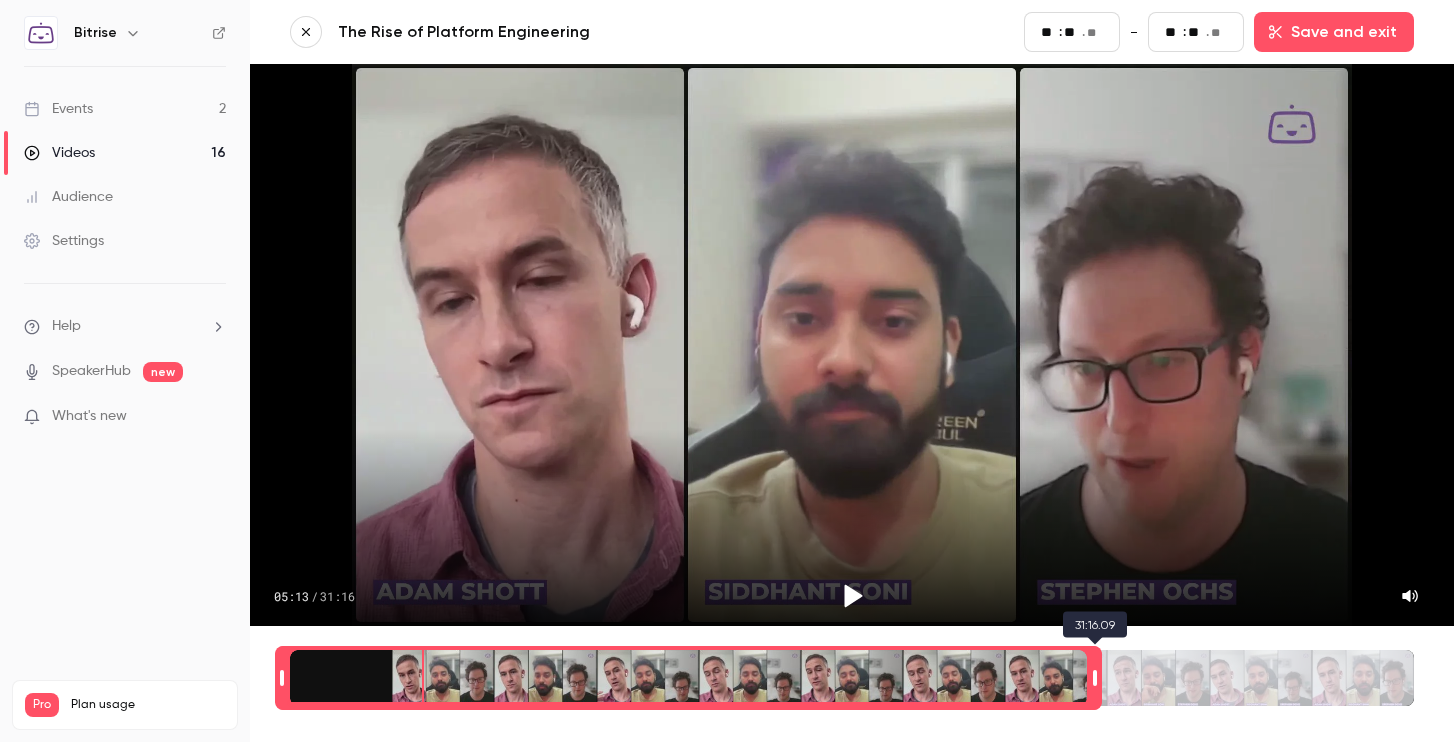 type on "**" 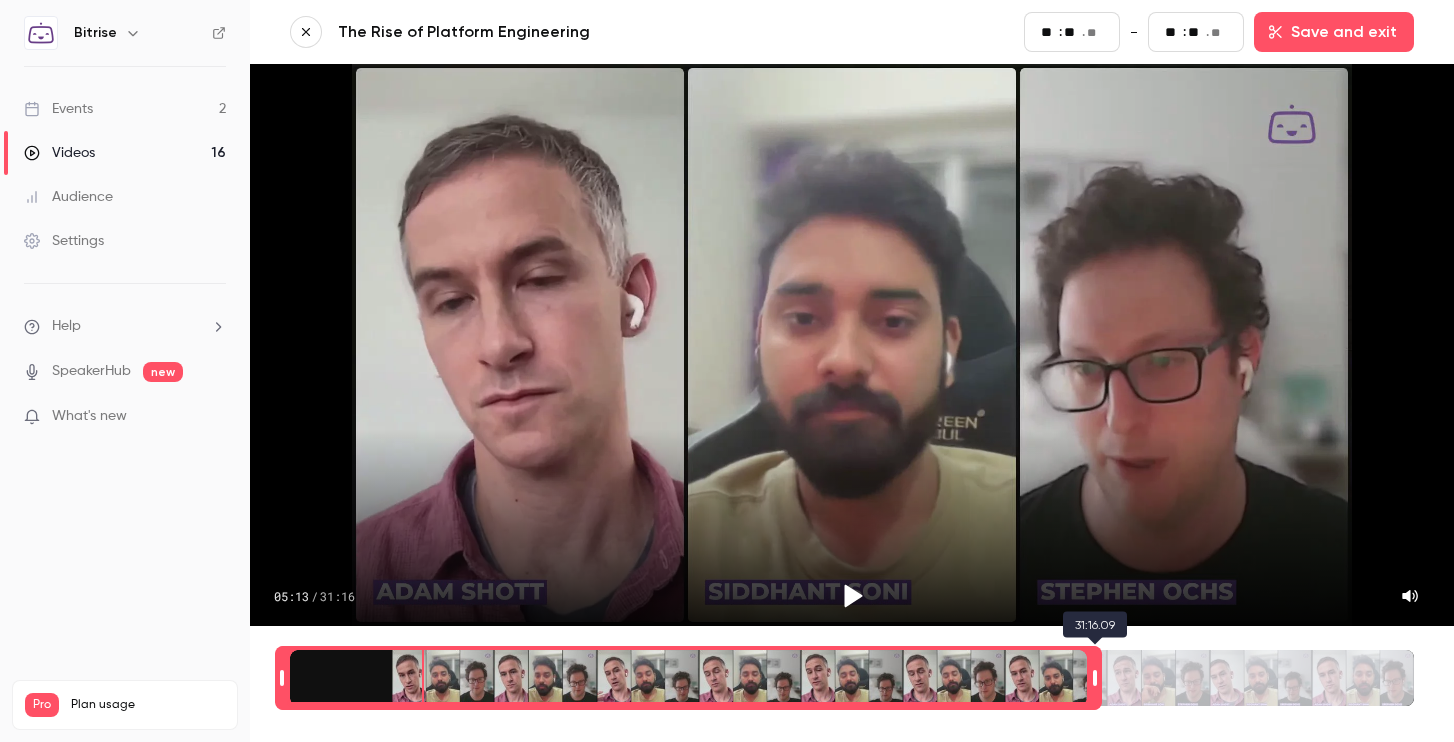 type on "***" 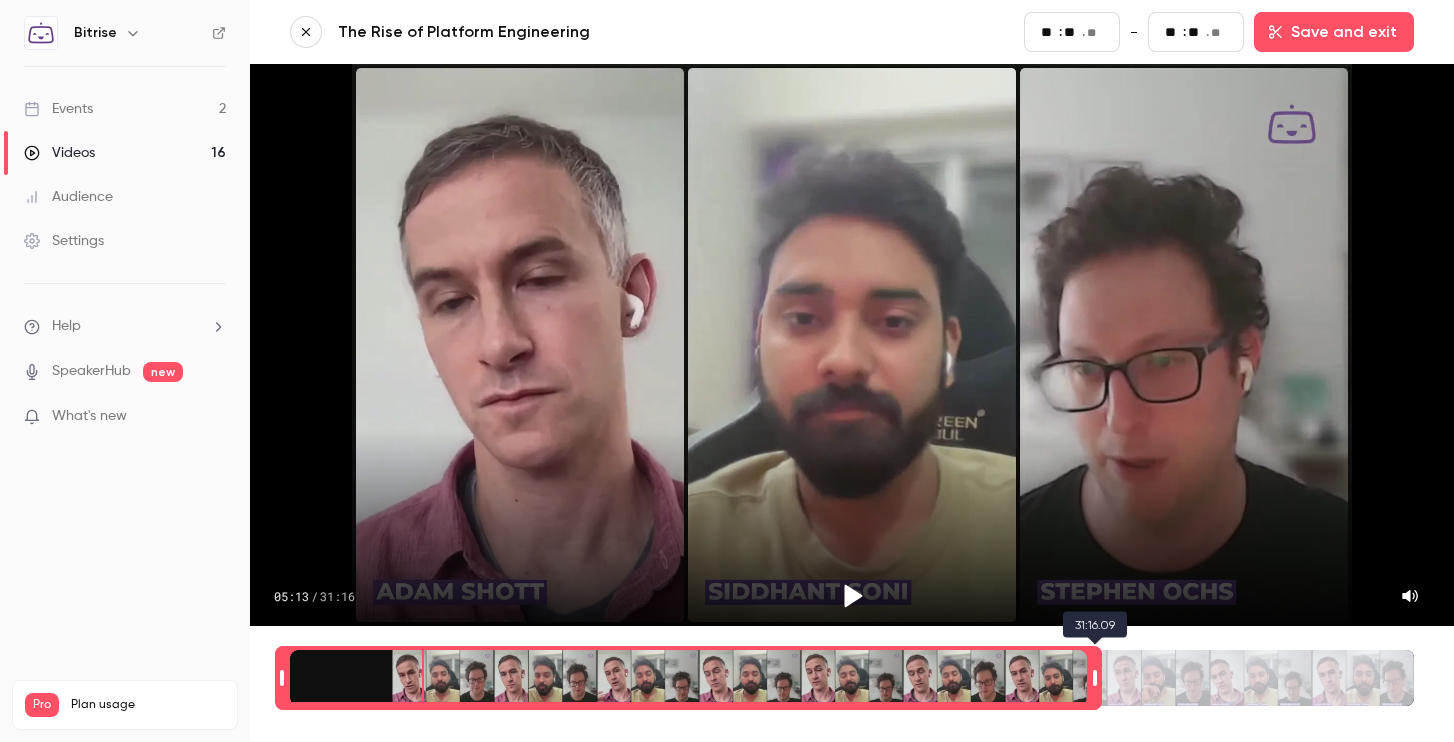 type on "**" 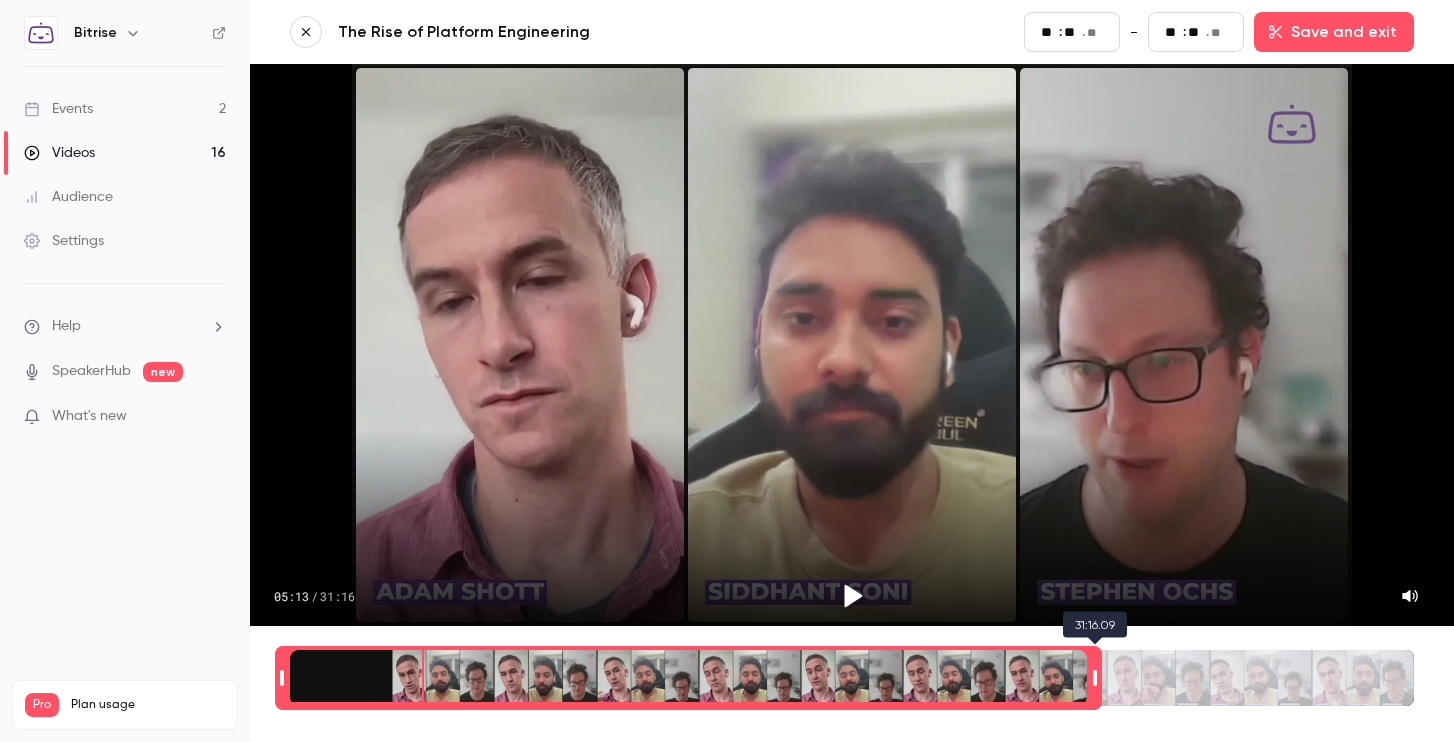 type on "**" 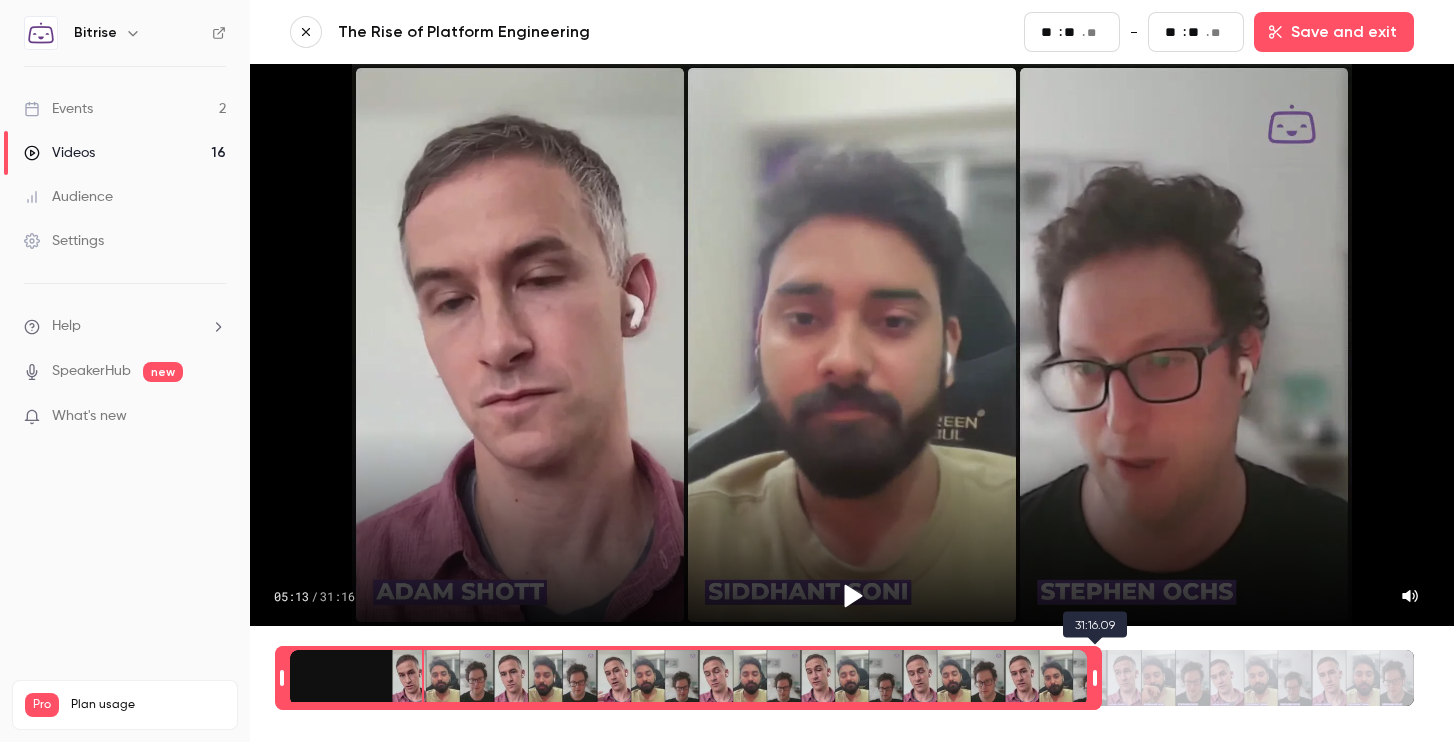 type on "***" 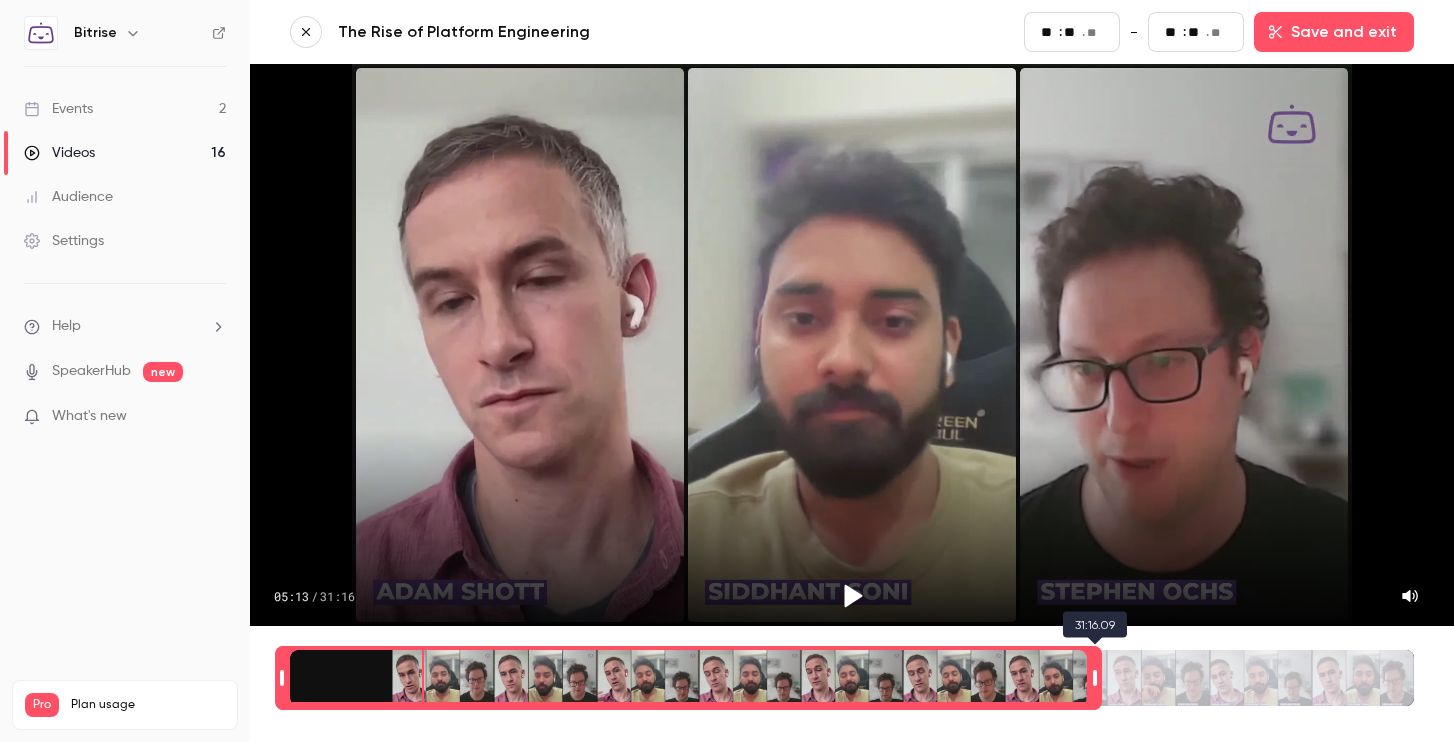 type on "***" 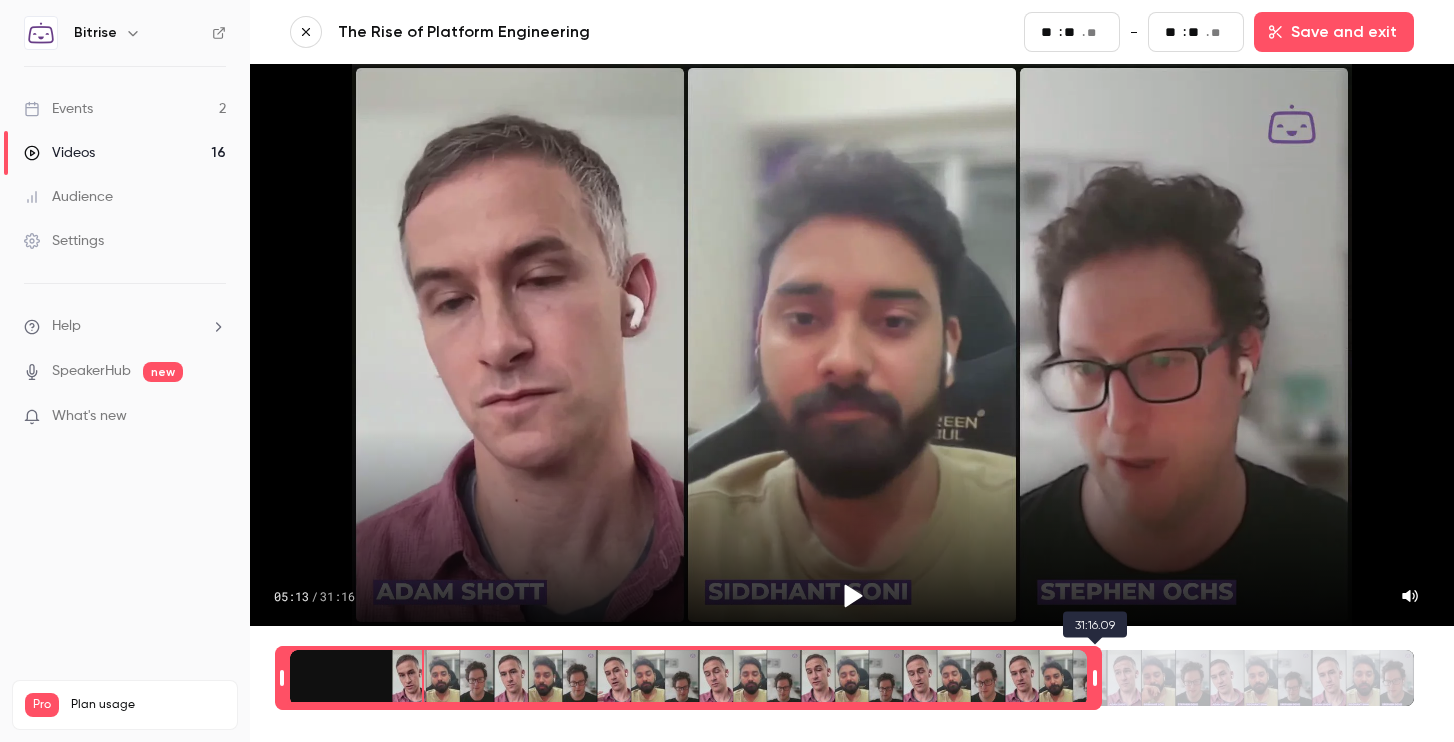 type on "**" 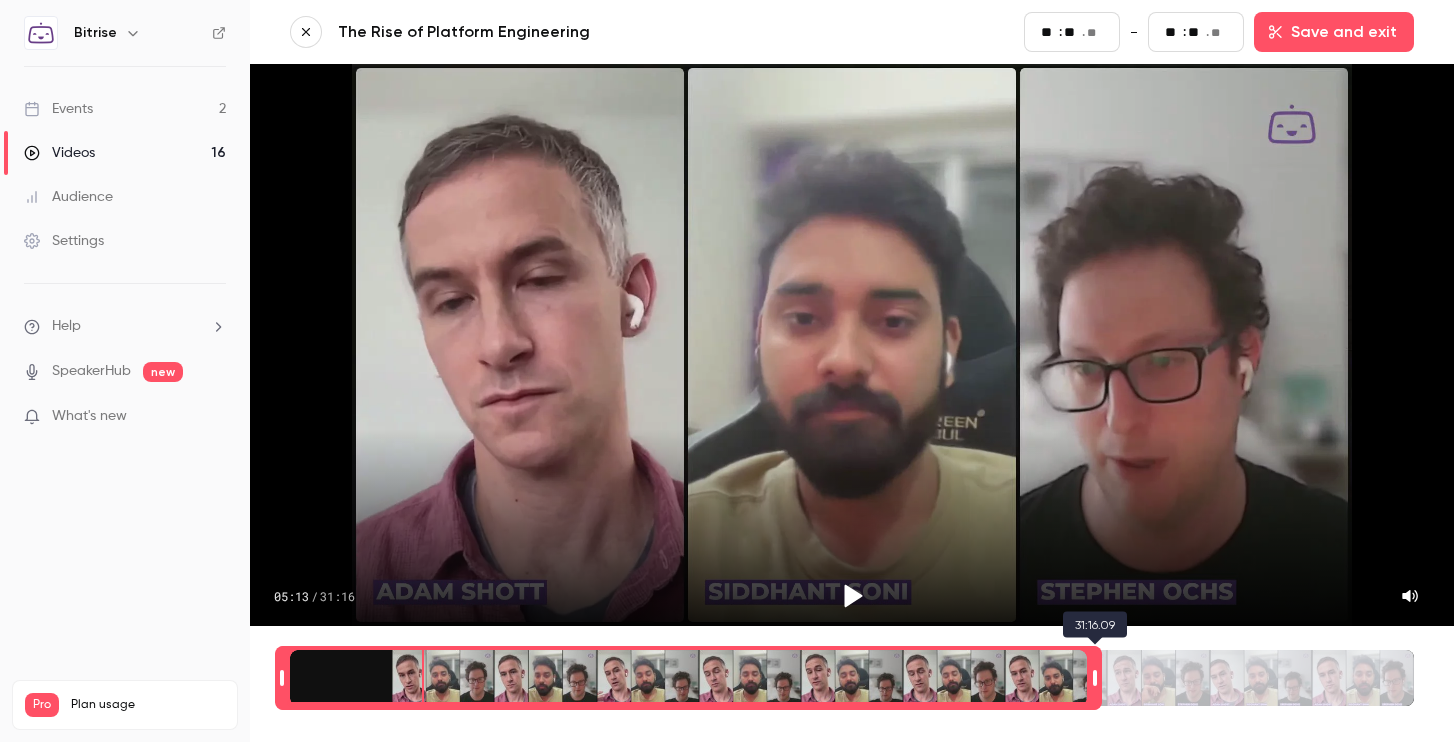 type on "**" 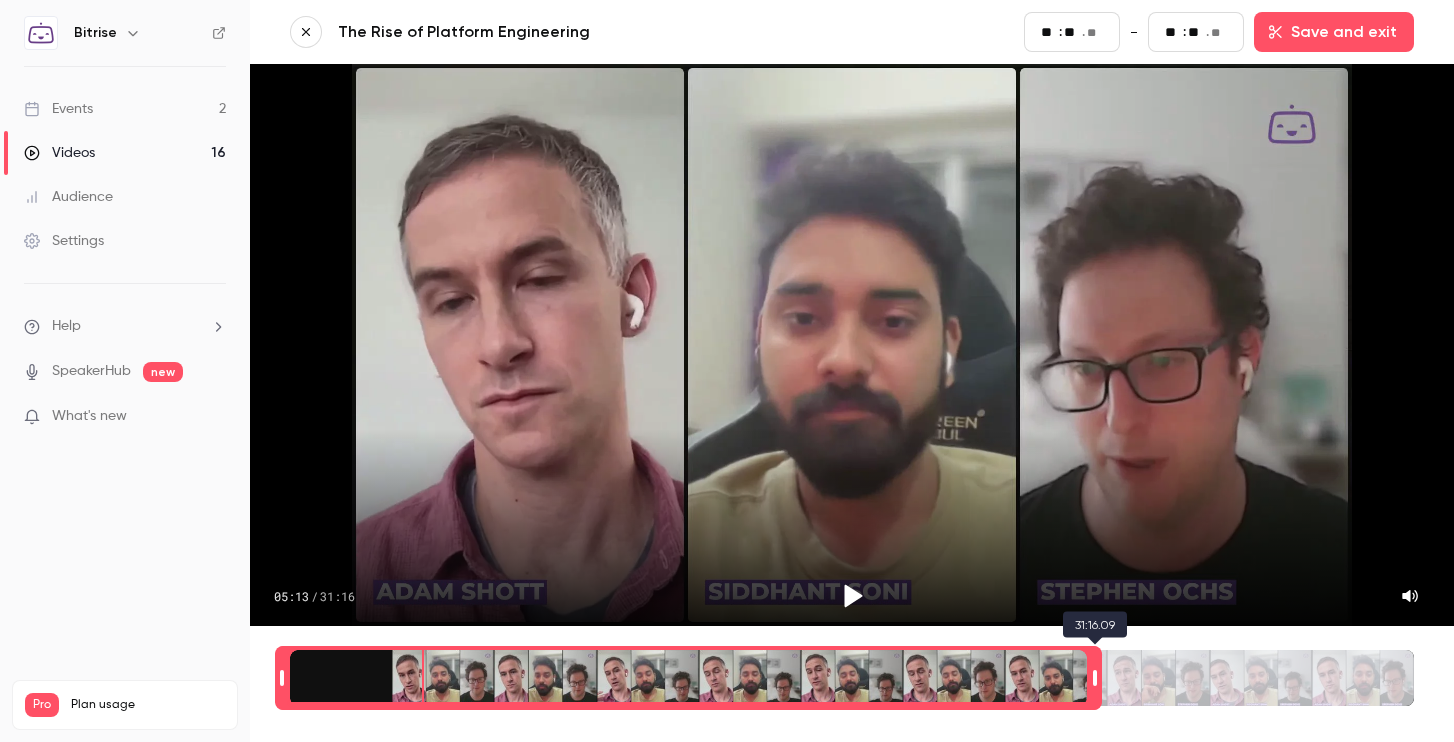 type on "***" 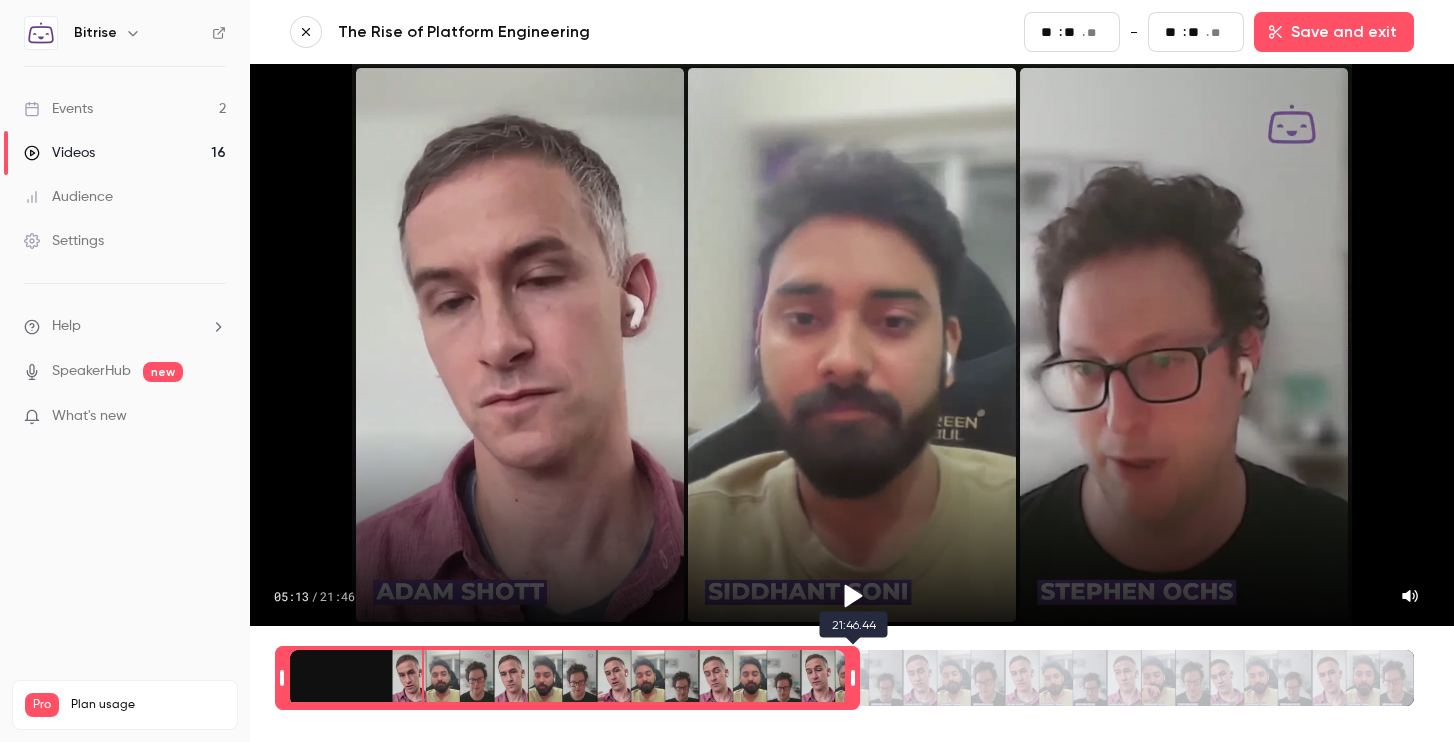 type on "**" 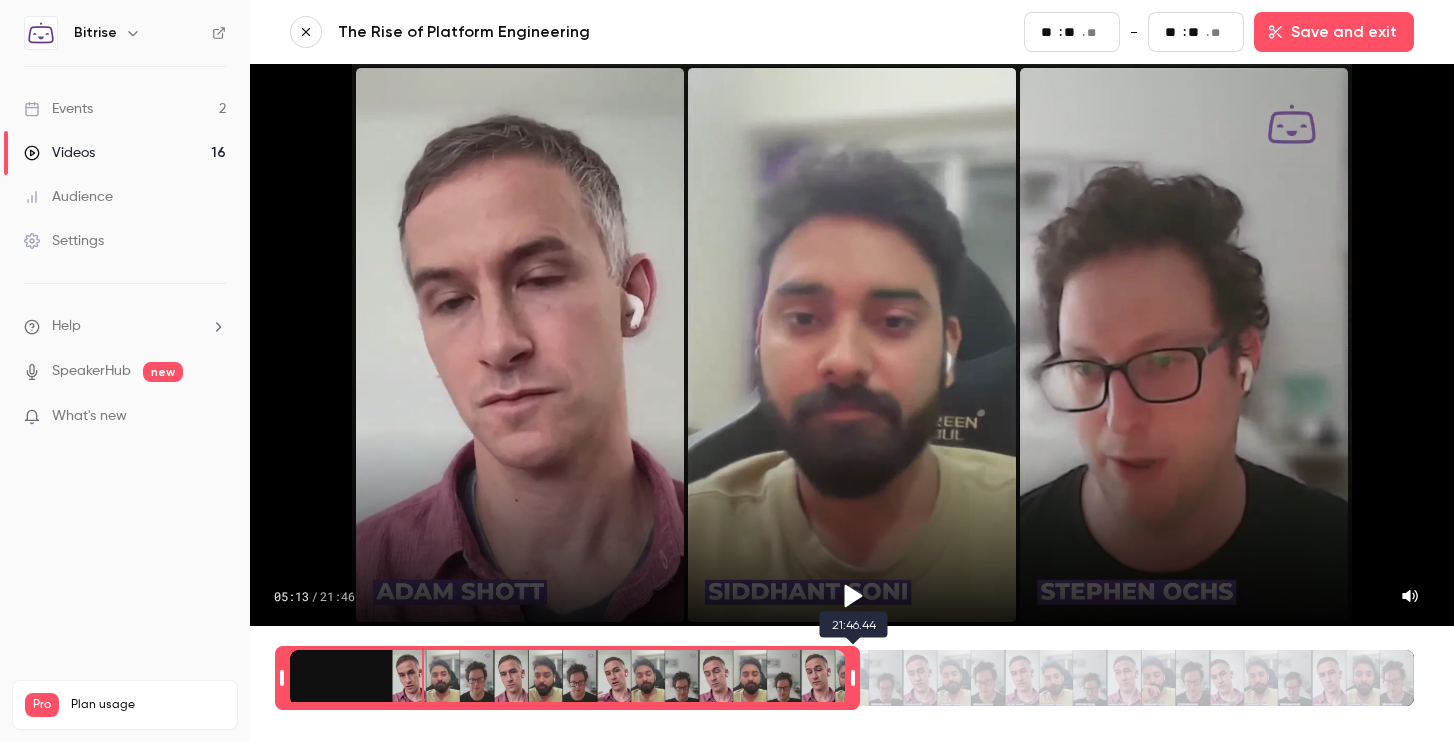 type on "***" 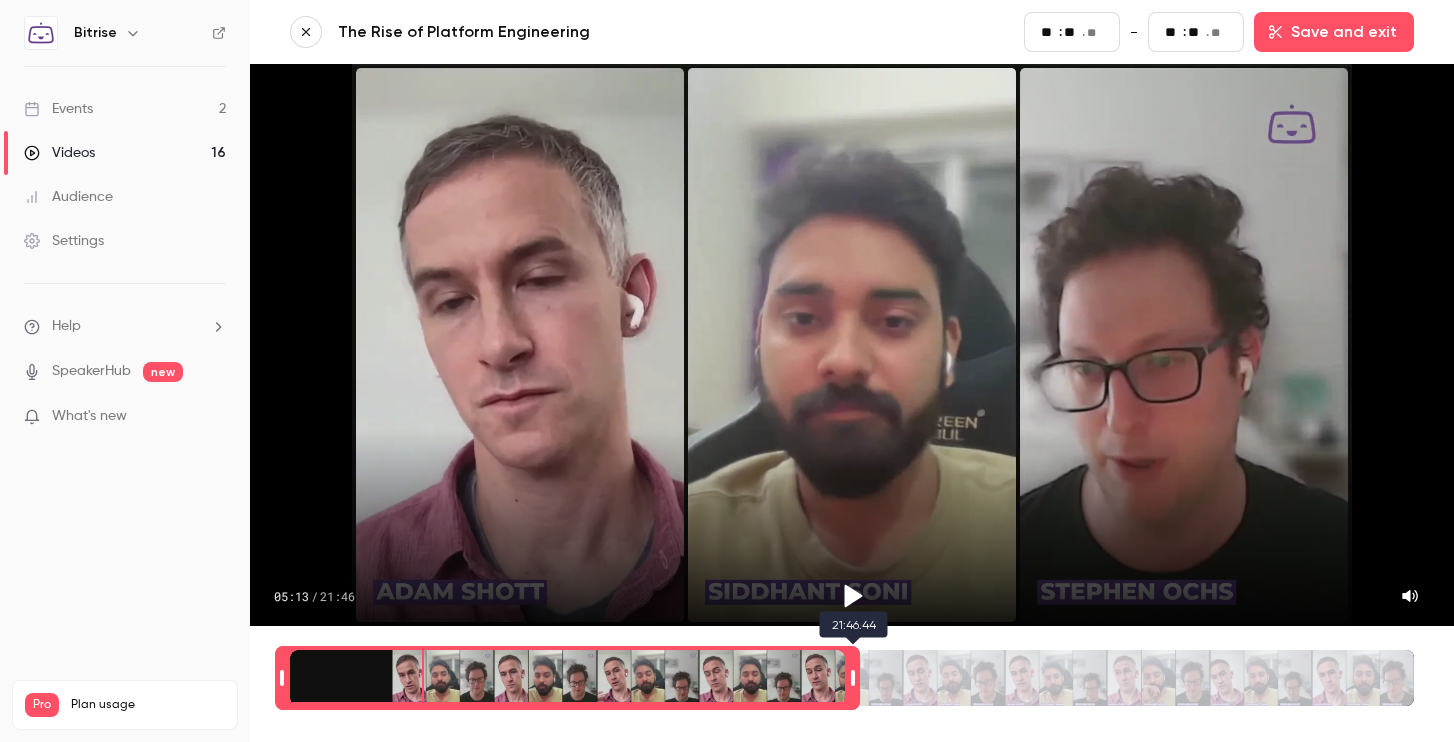 type on "**" 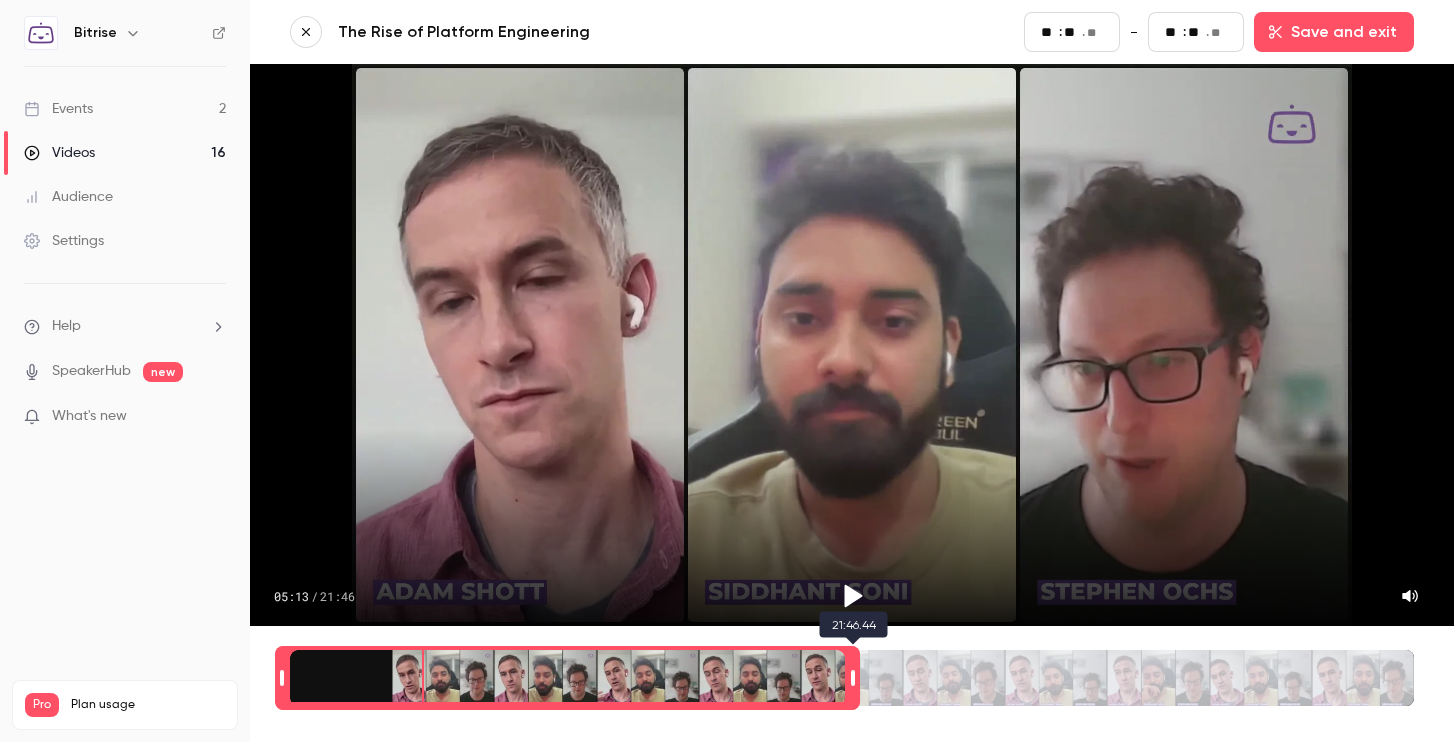 type on "**" 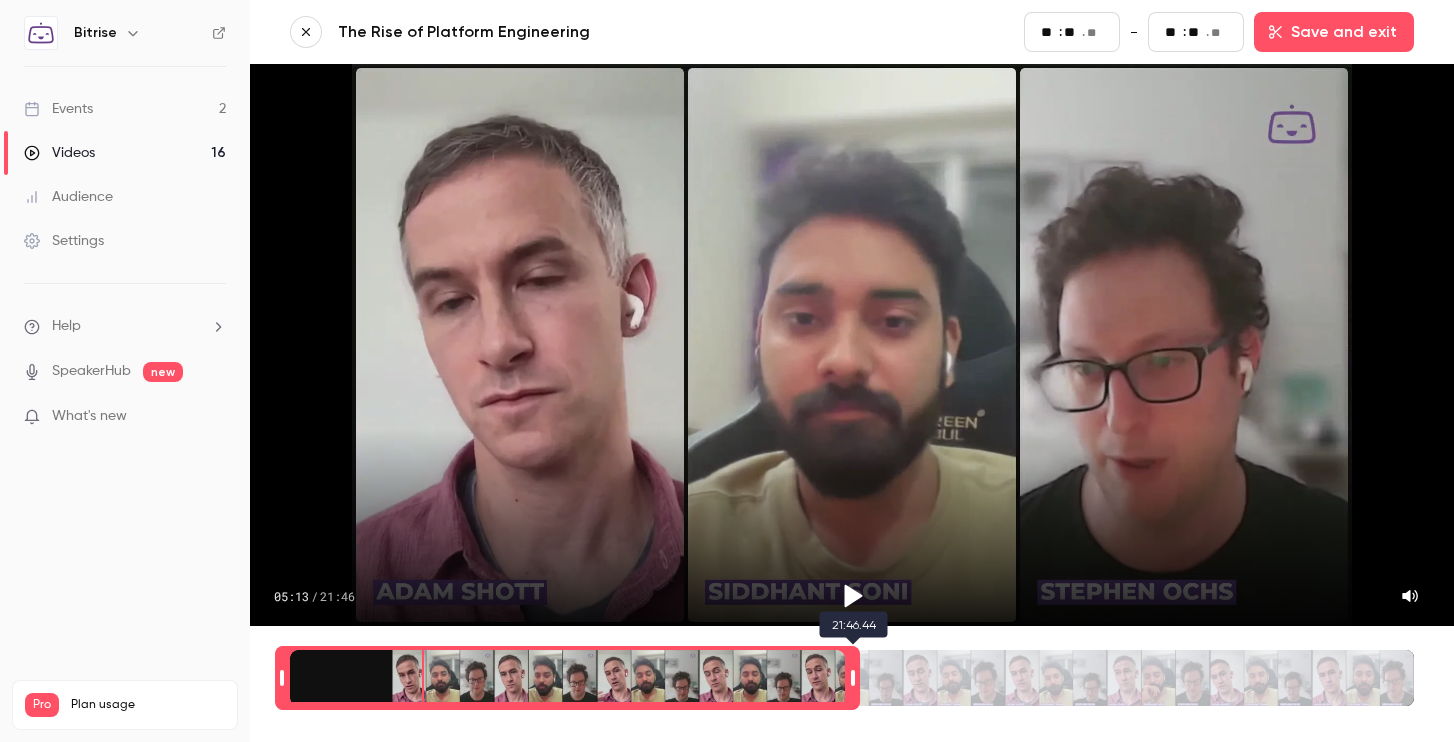 type on "***" 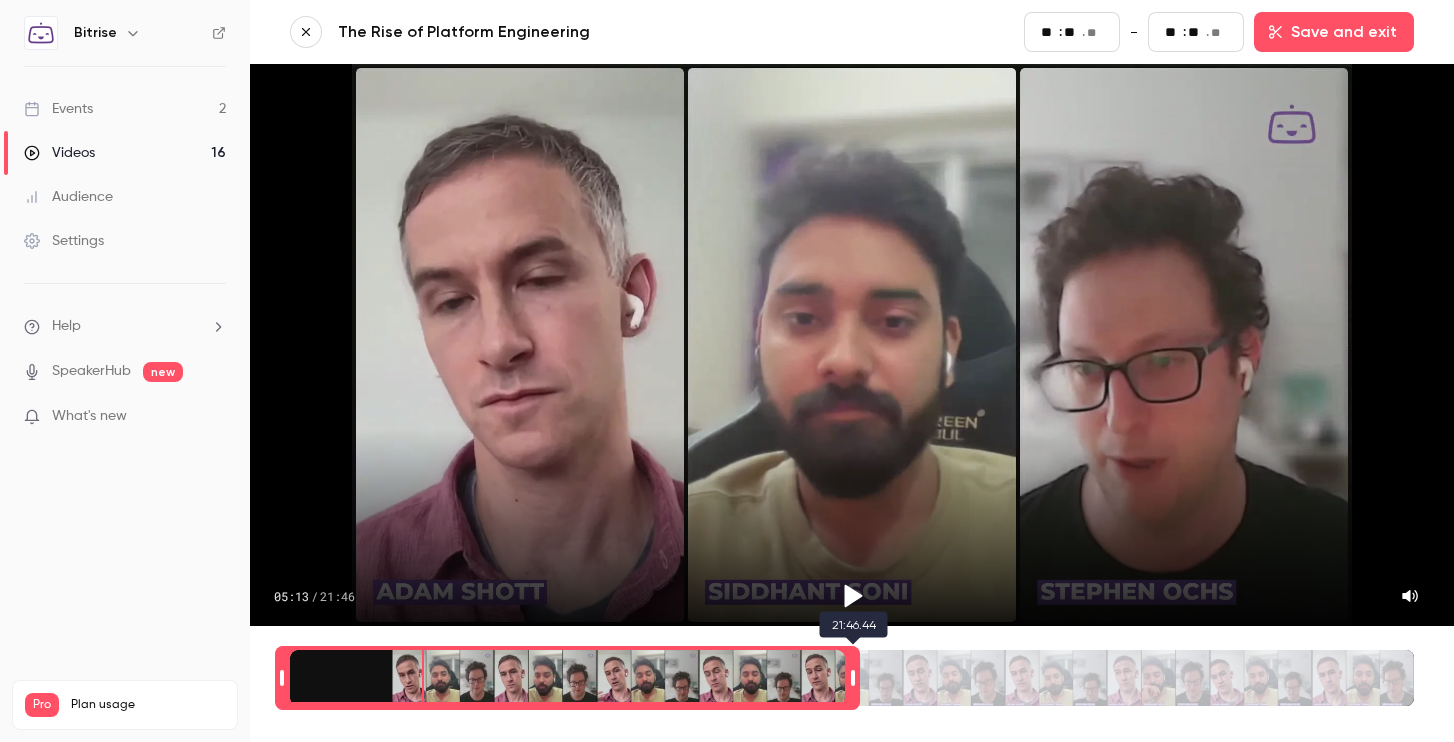 type on "**" 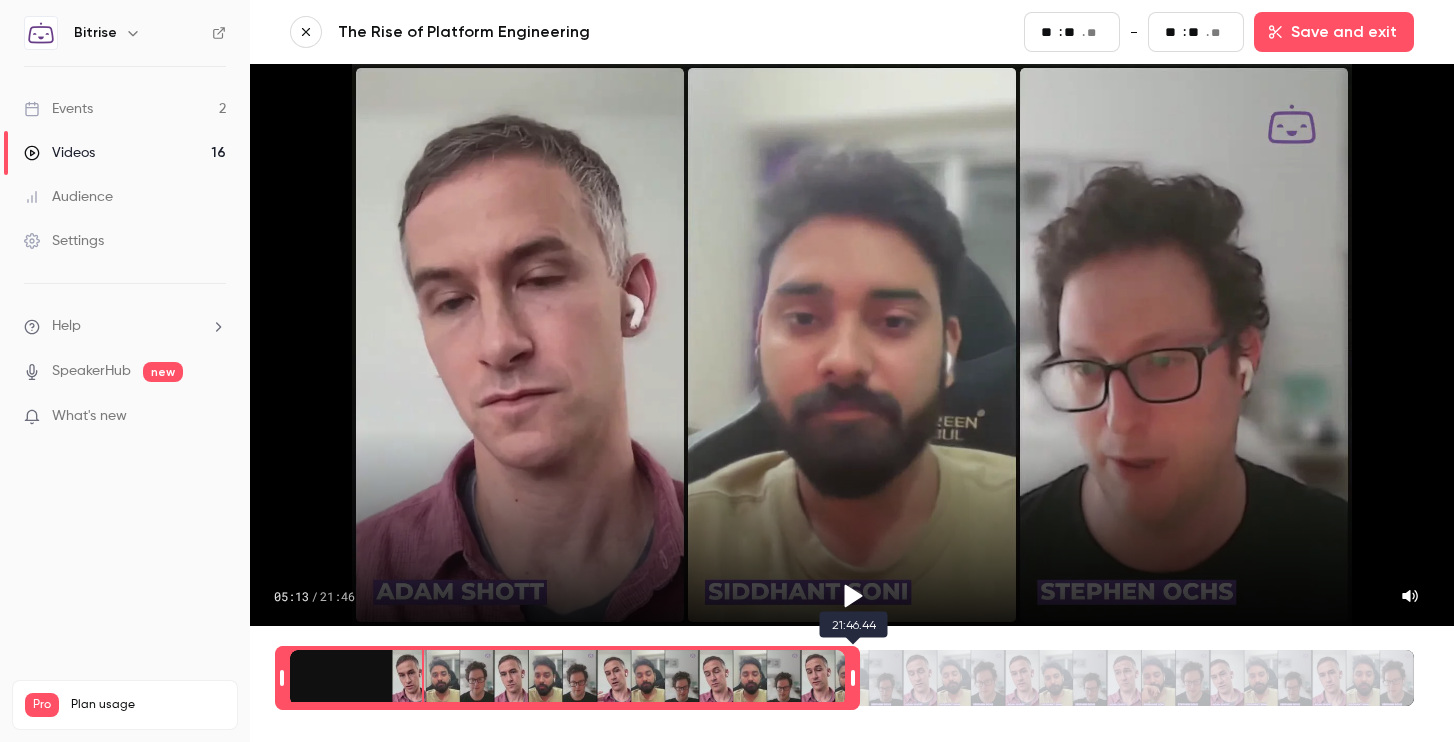 type on "**" 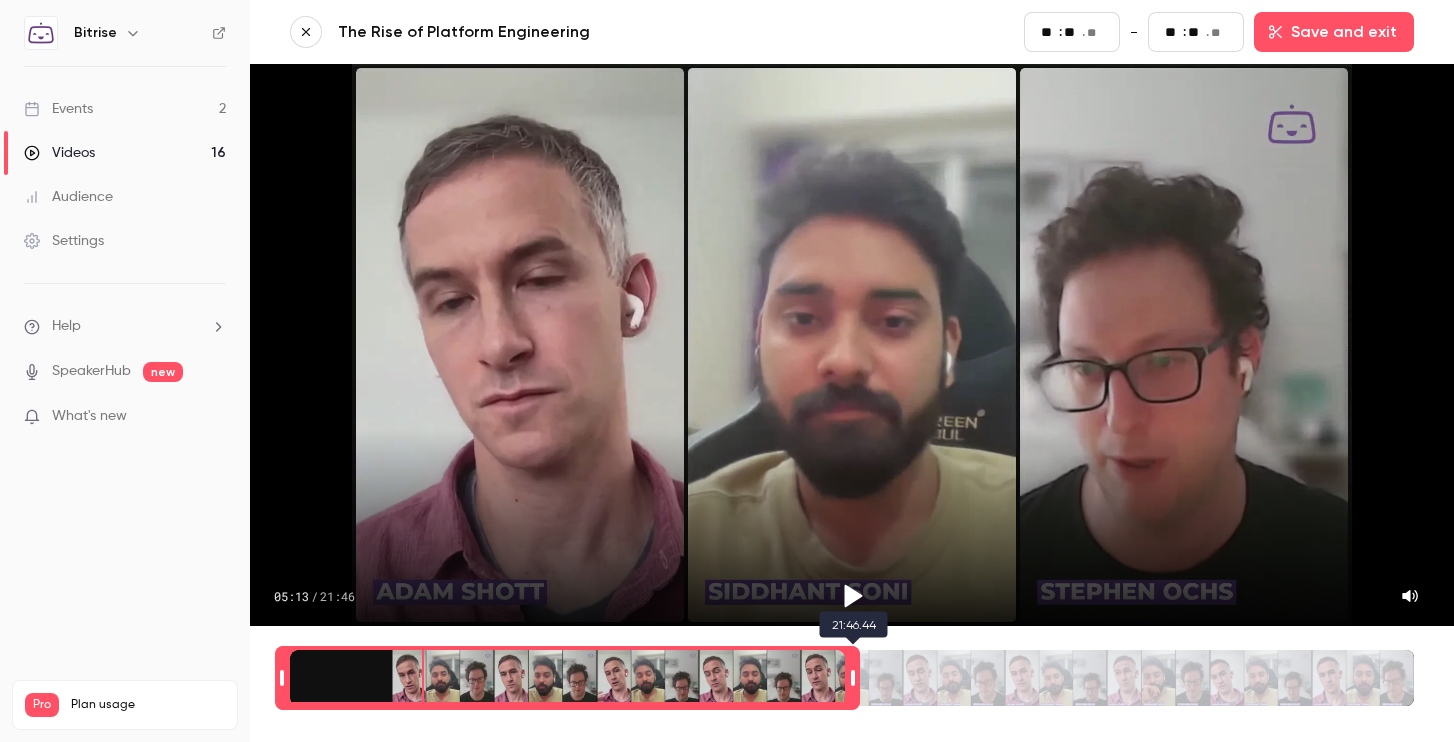 type on "***" 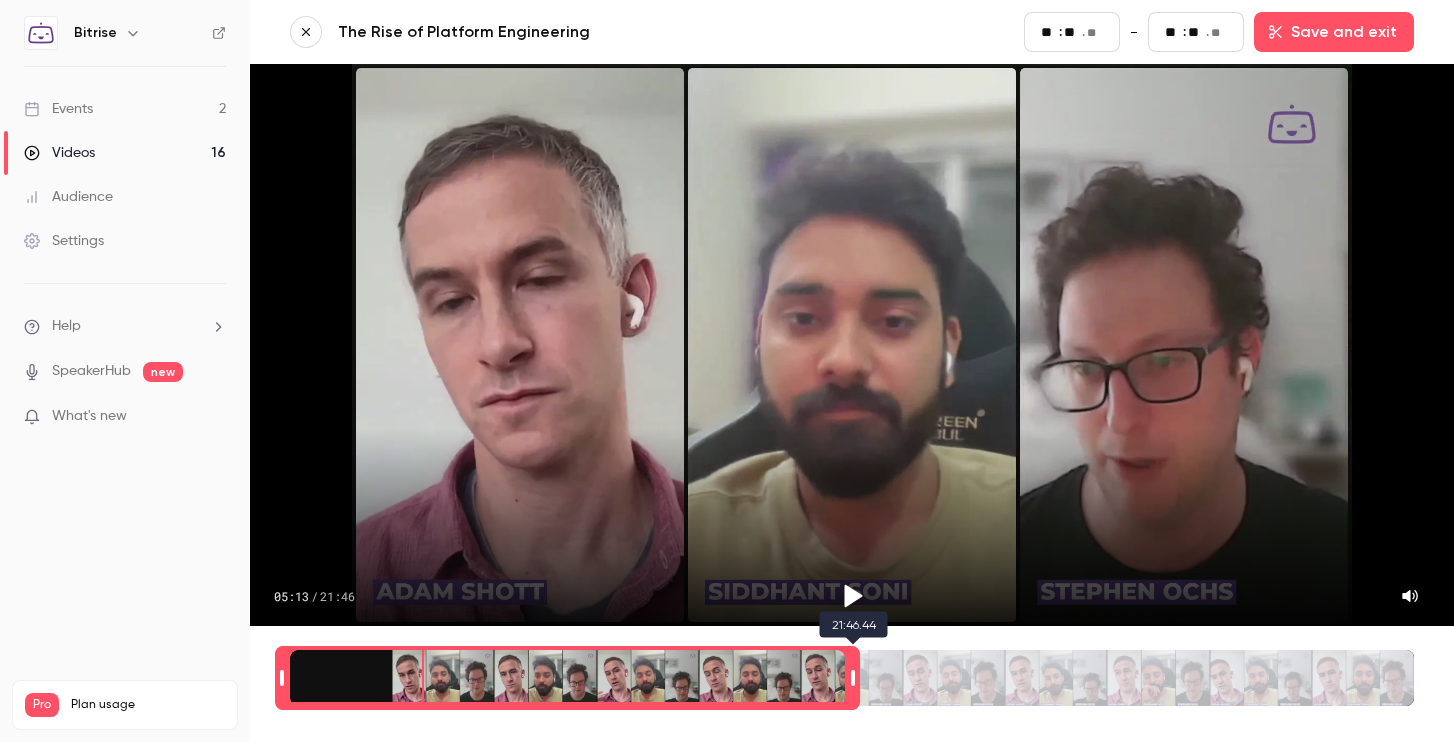 type on "**" 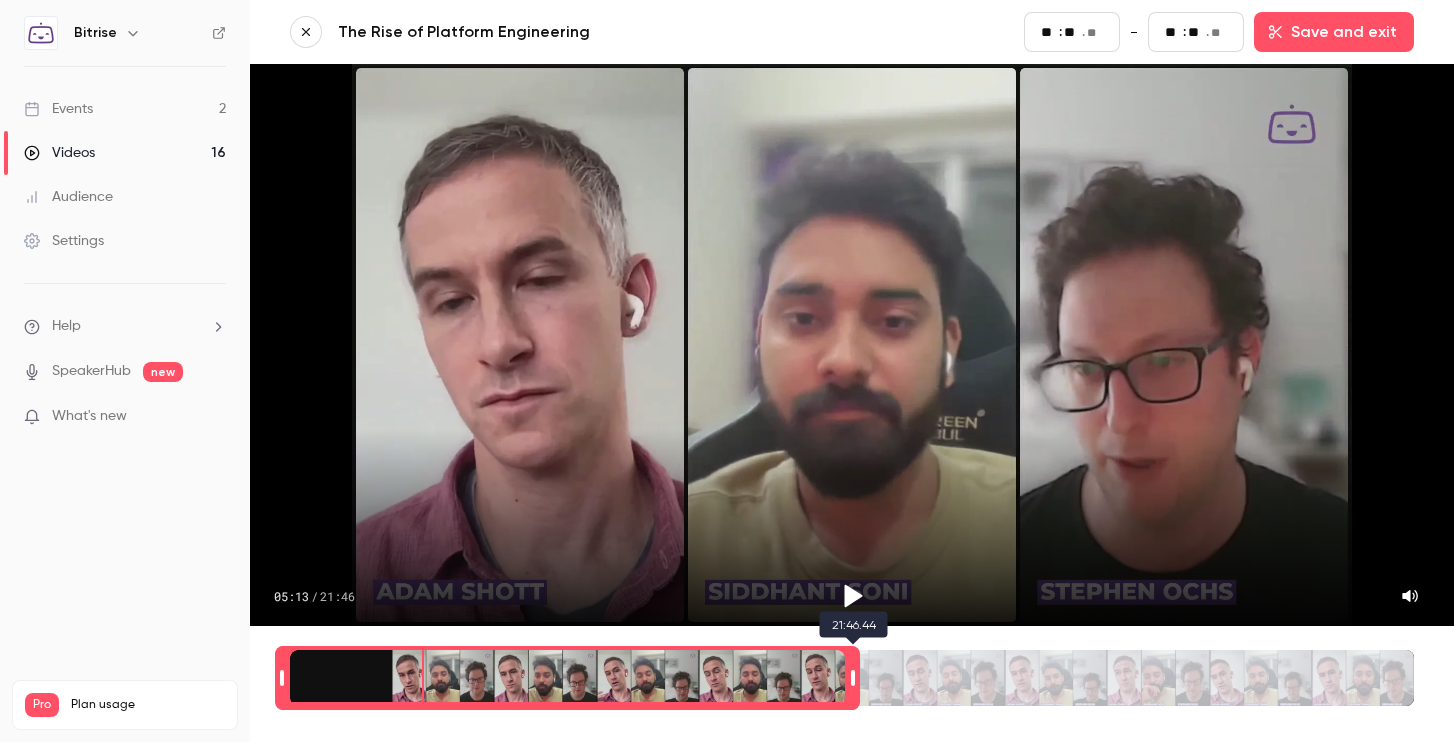 type on "**" 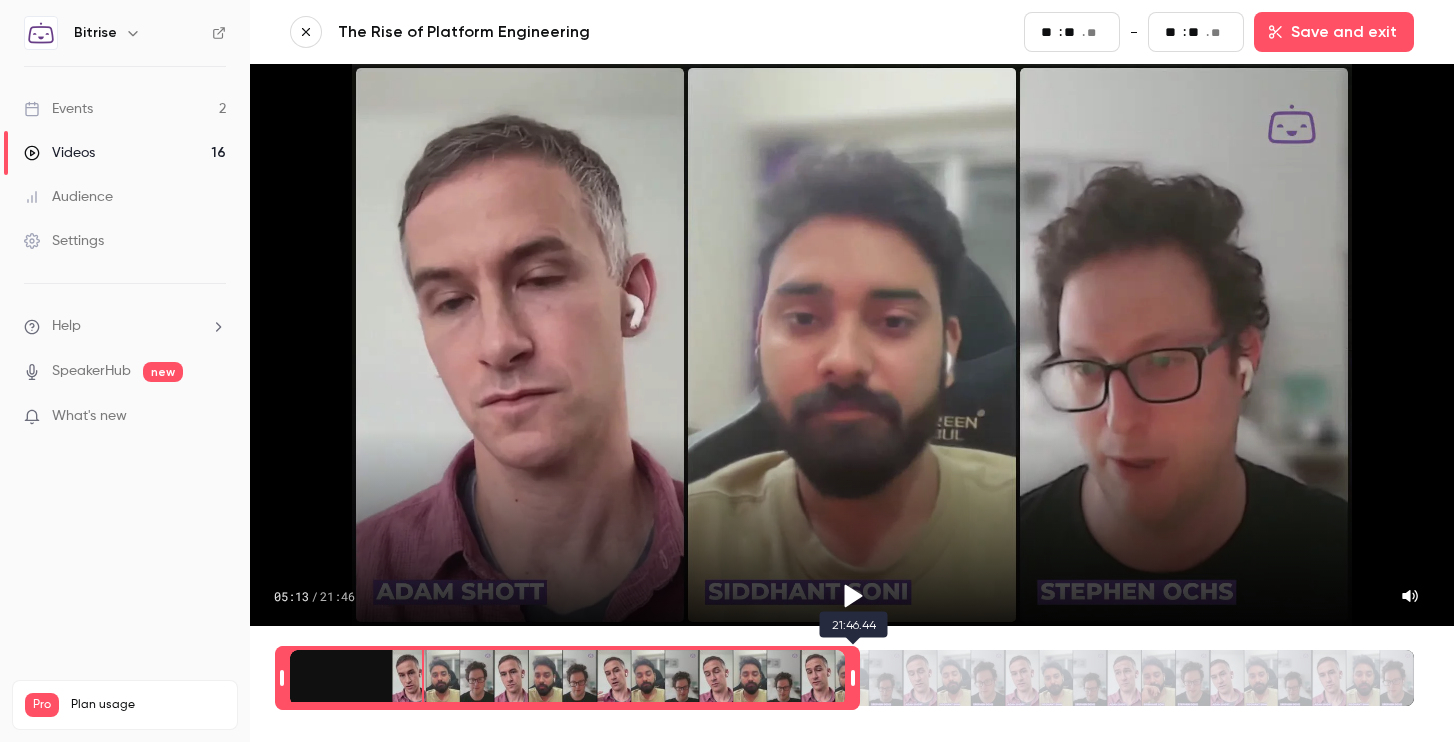 type on "**" 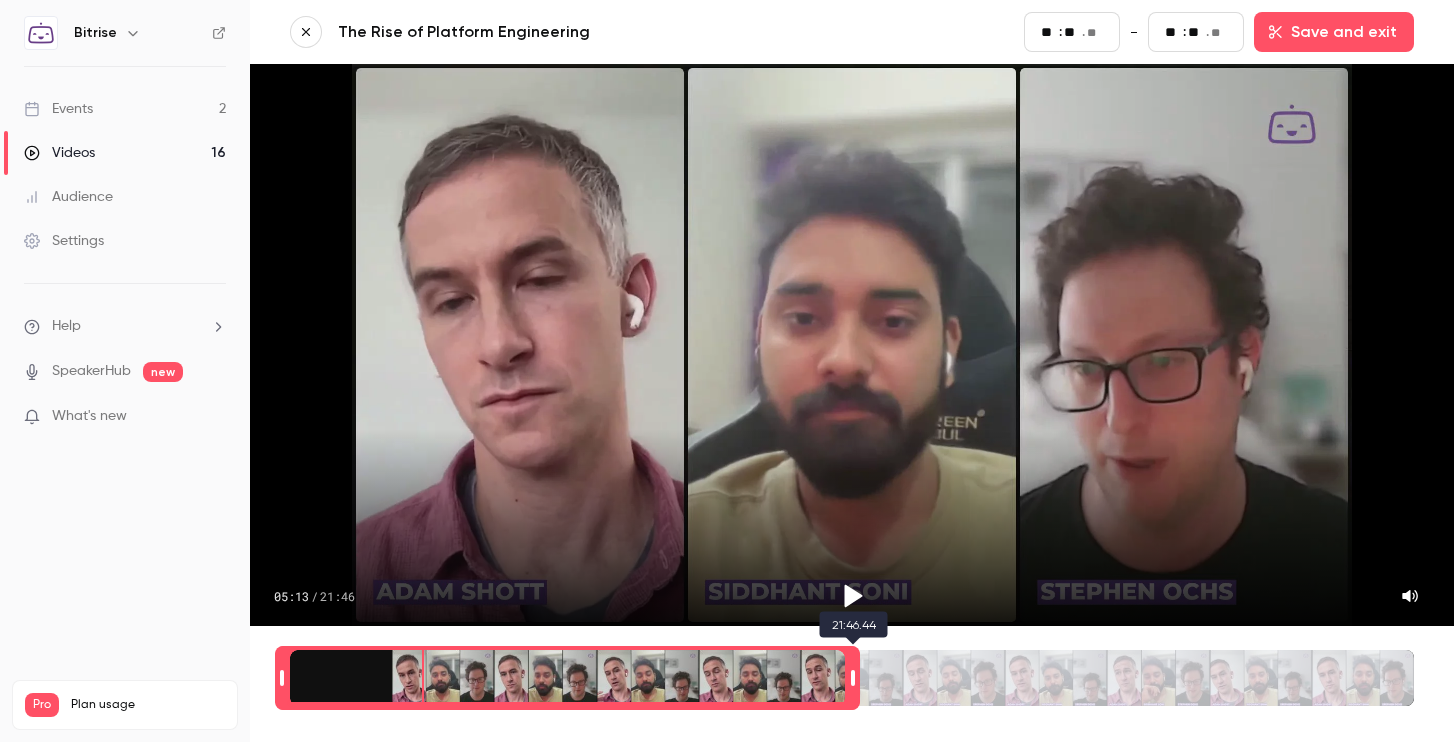 type on "**" 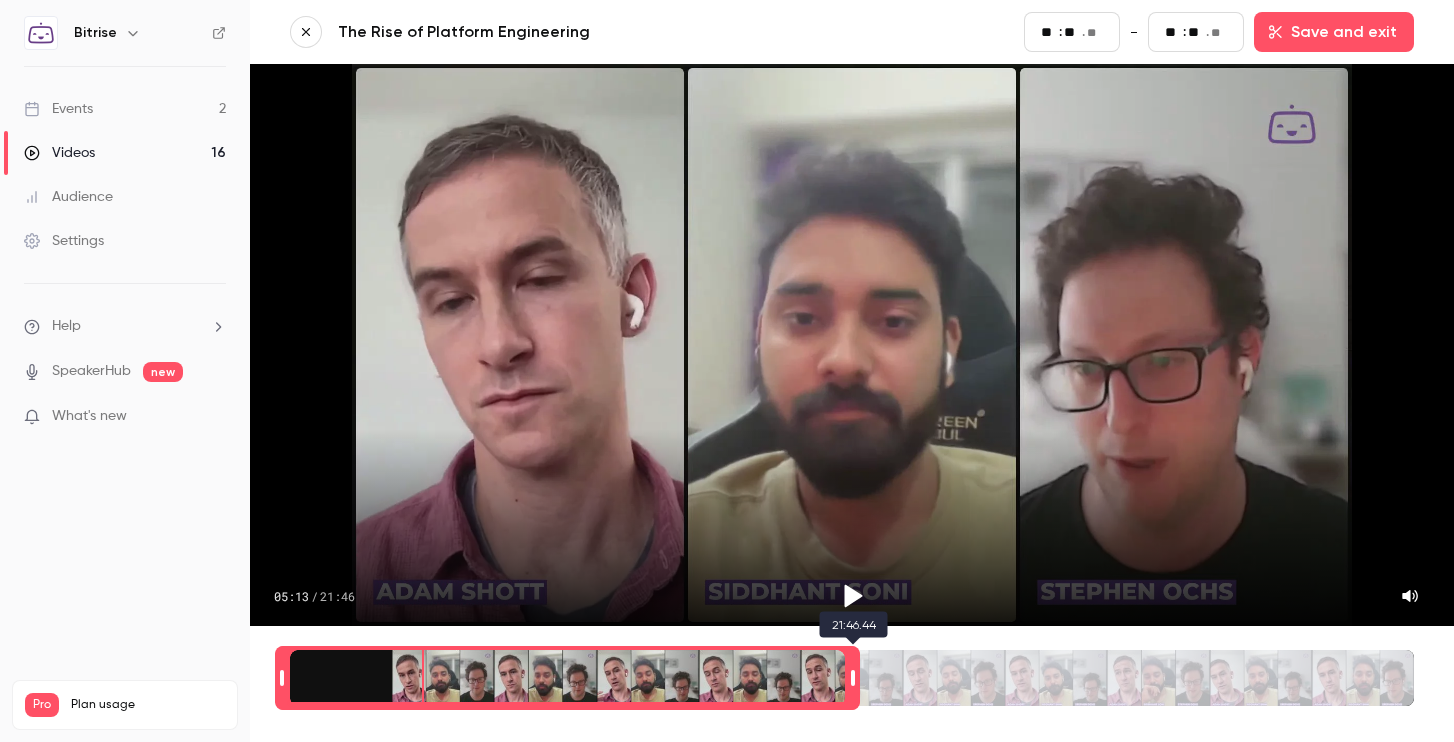 type on "***" 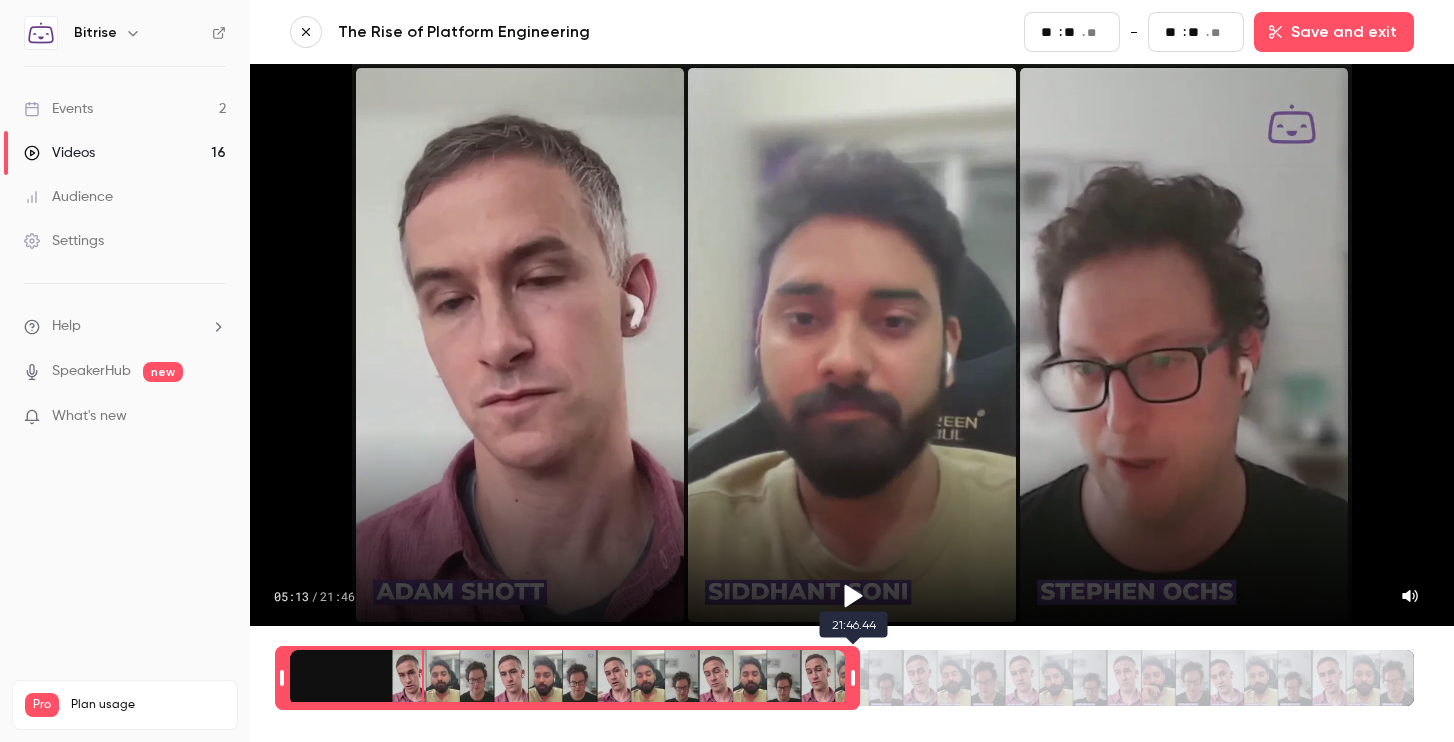 type on "**" 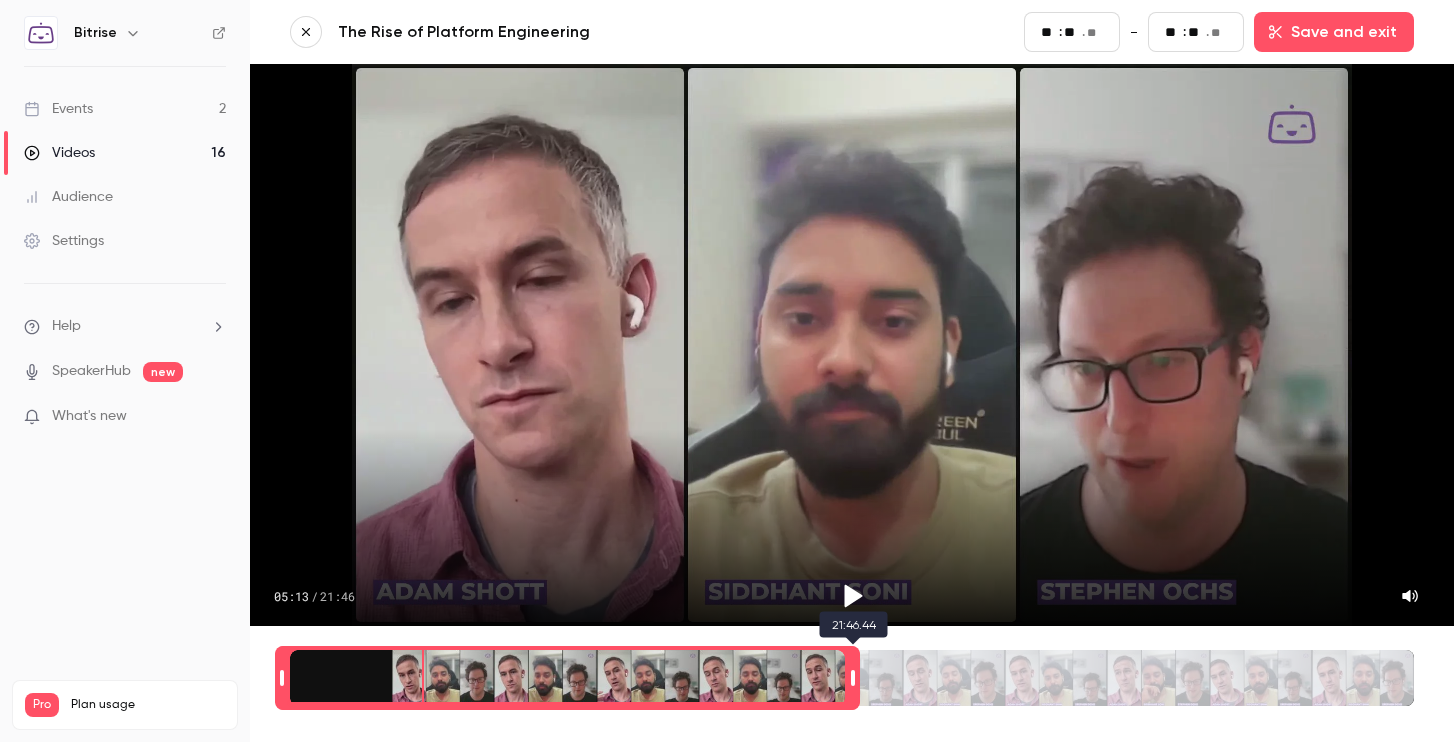 type on "**" 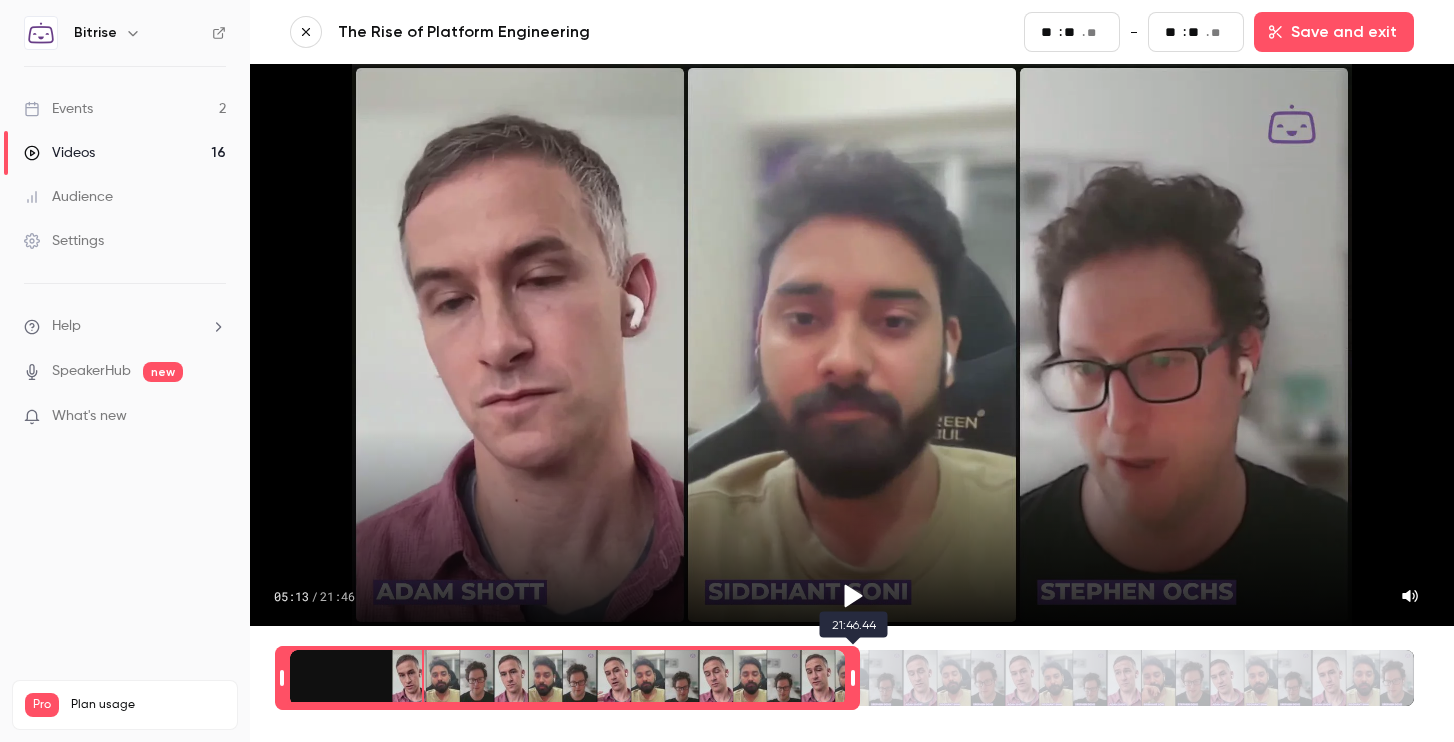 type on "***" 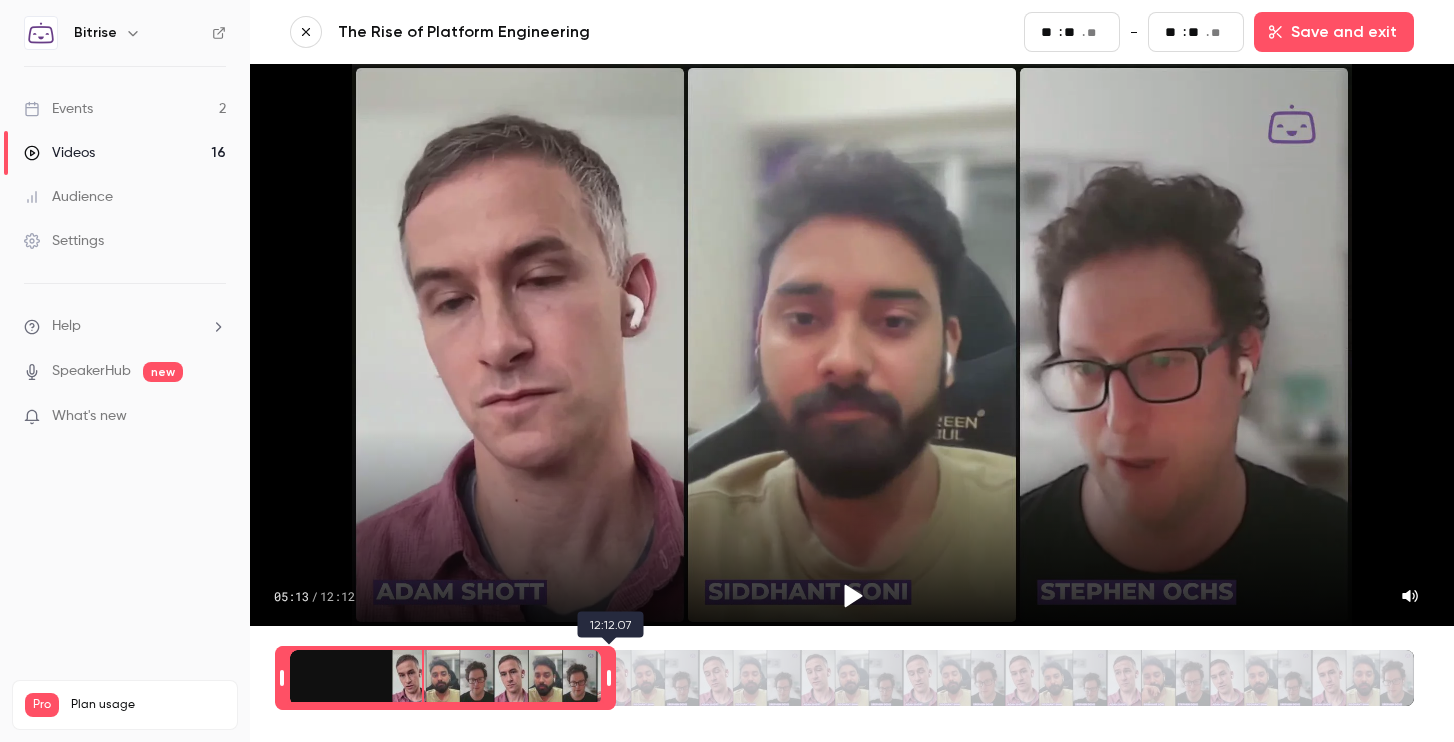 type on "**" 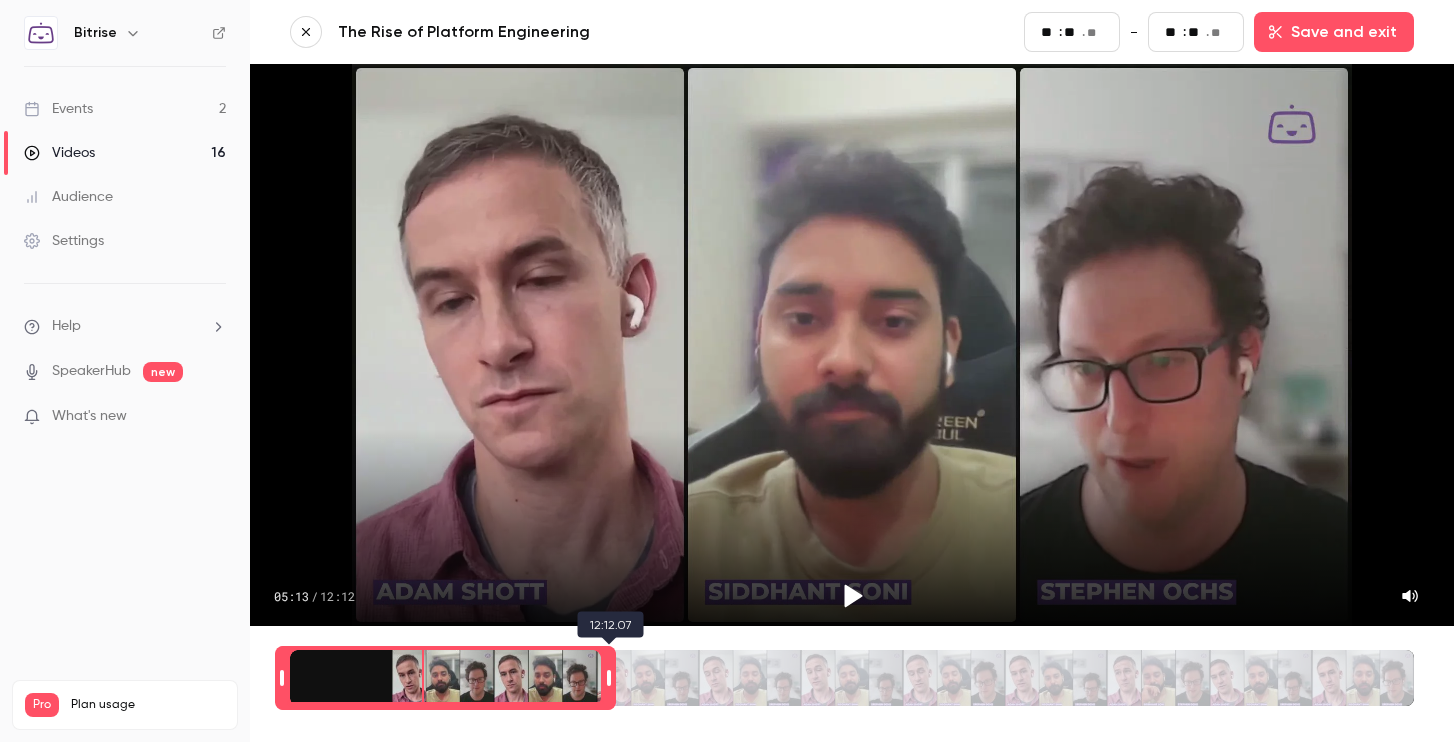 type on "**" 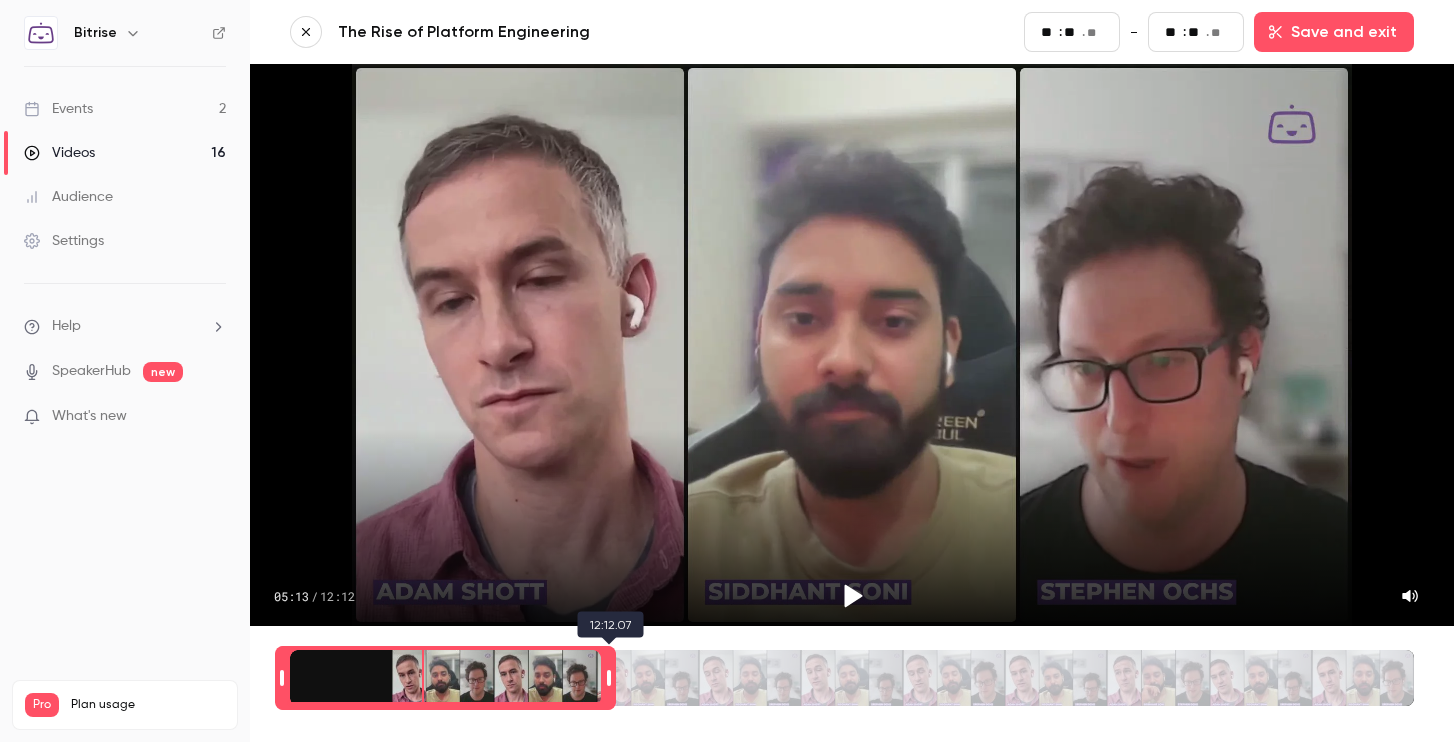 type on "**" 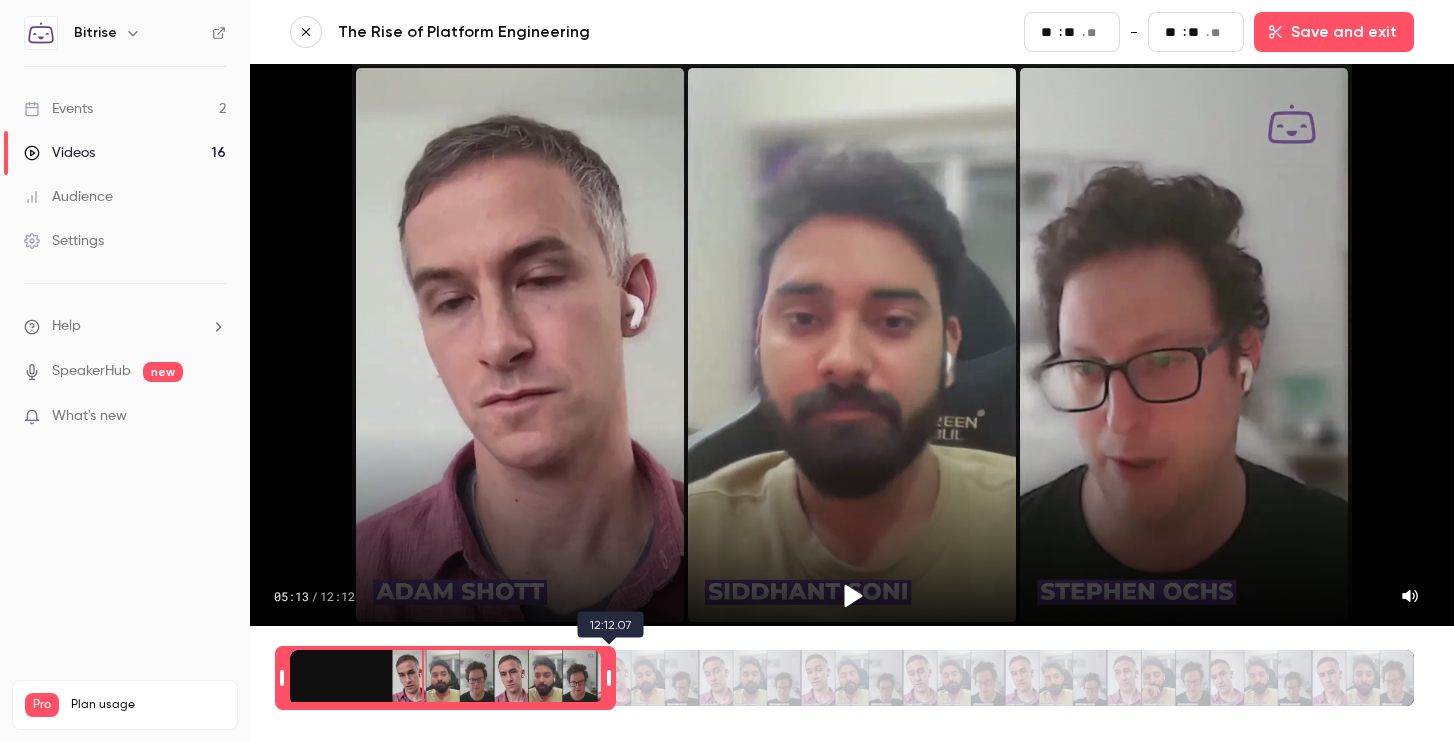 type on "**" 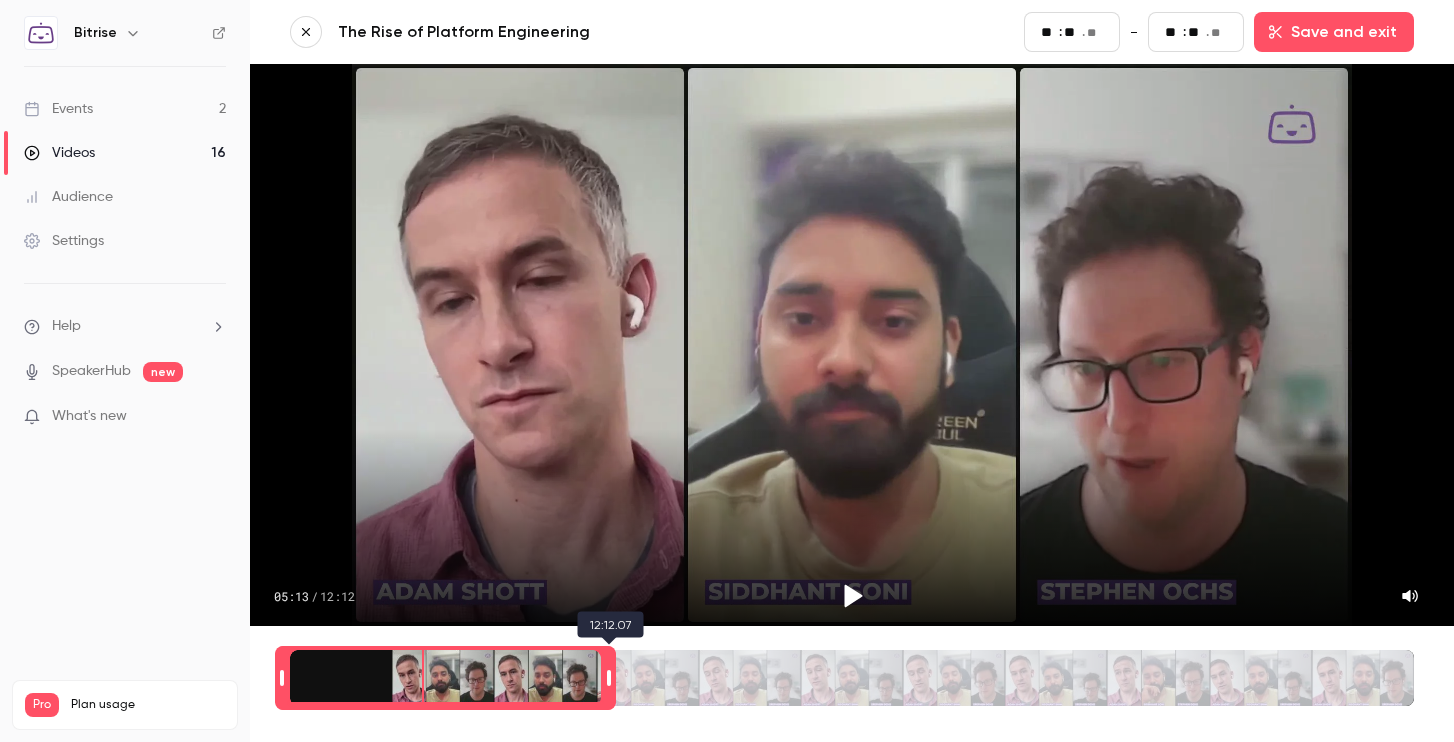 type on "**" 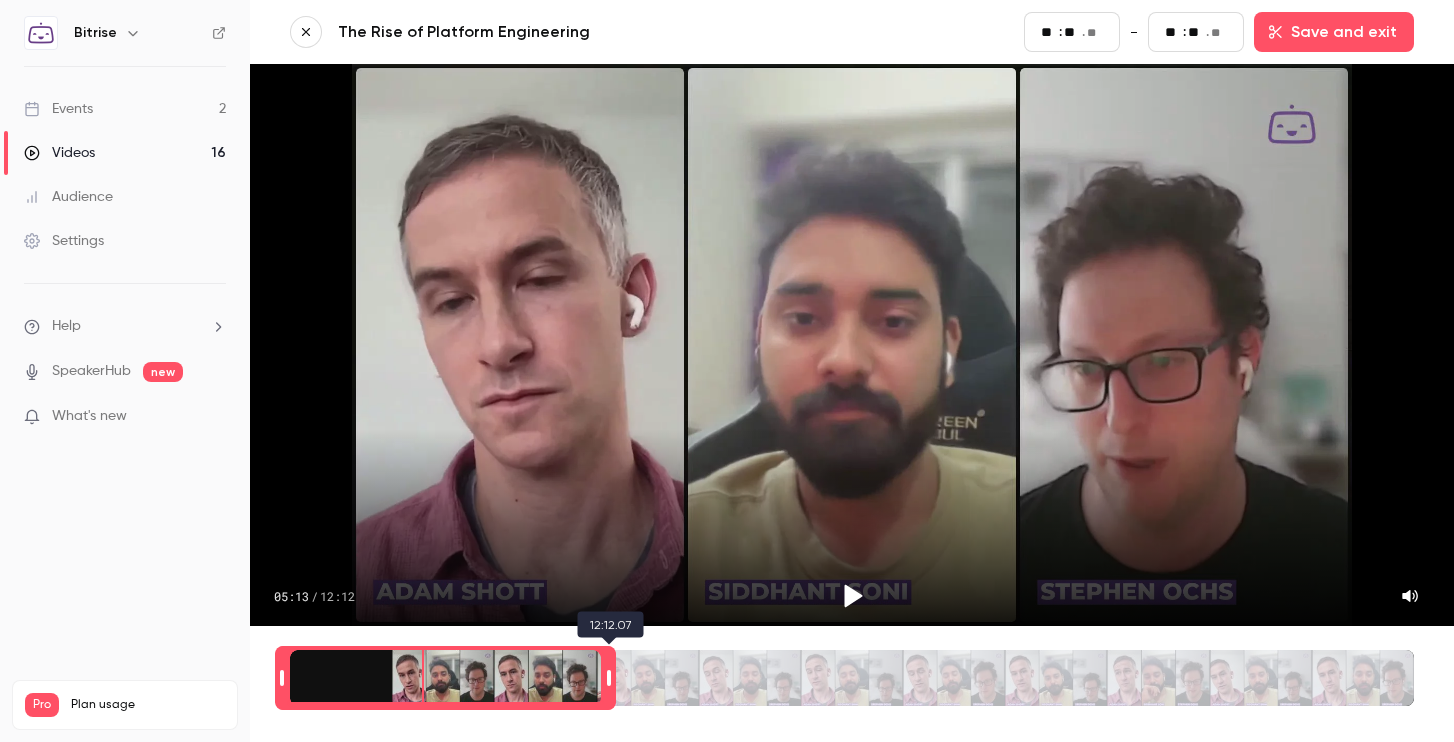 type on "**" 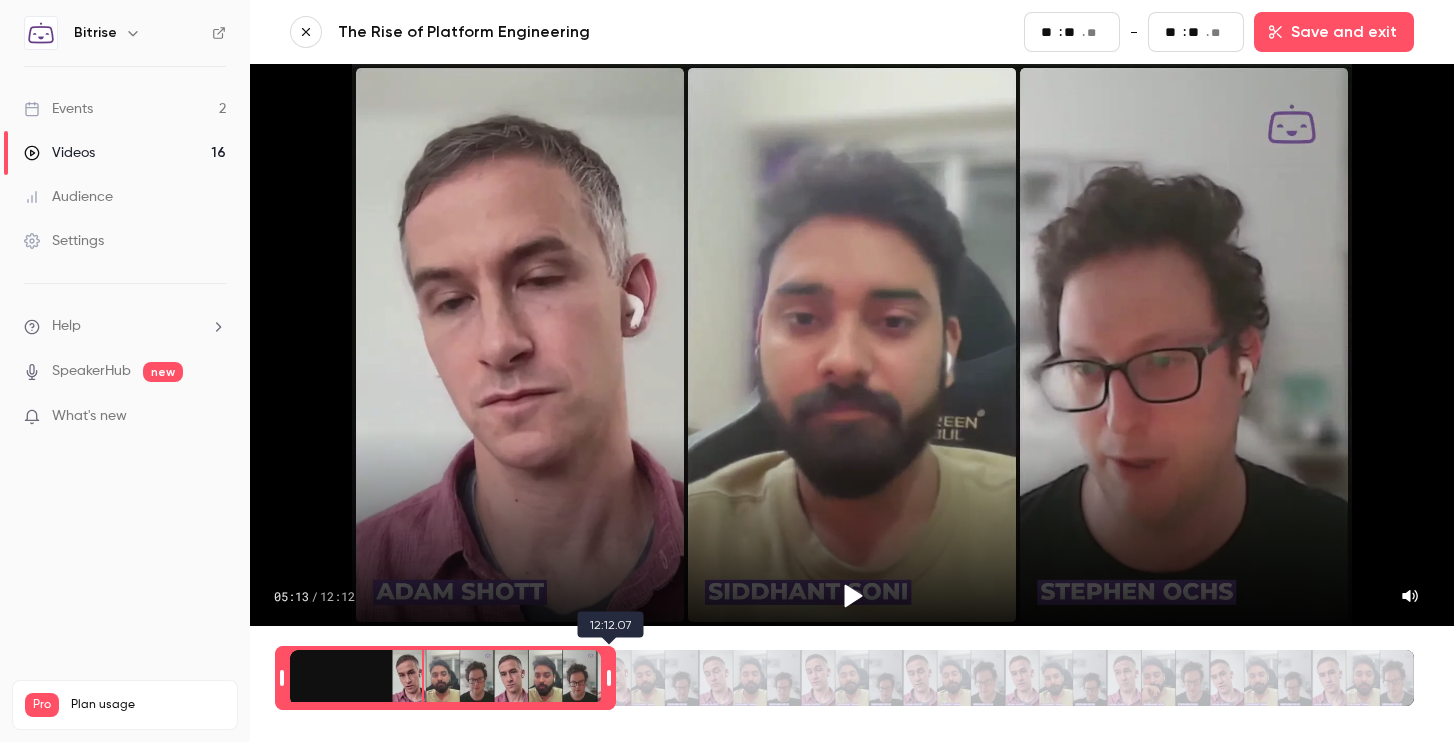 type on "**" 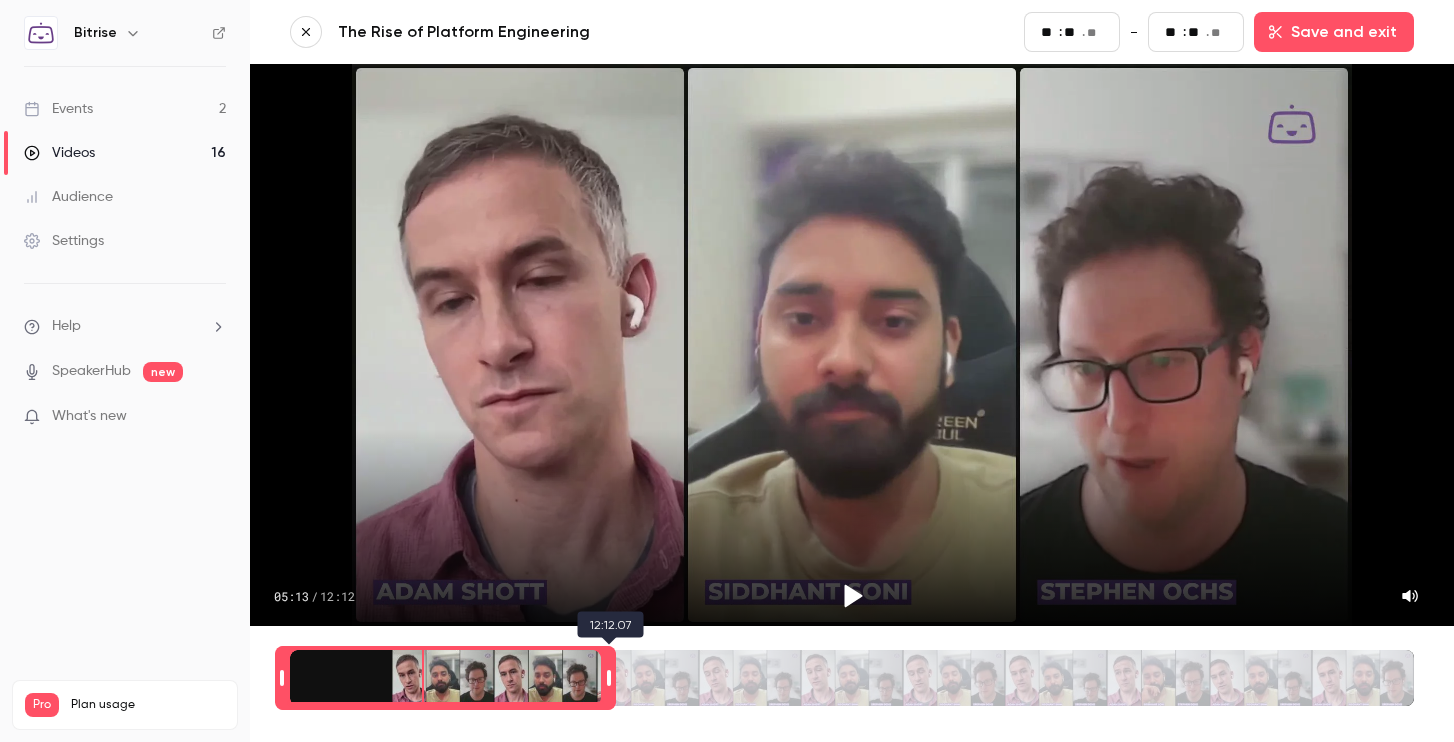 type on "**" 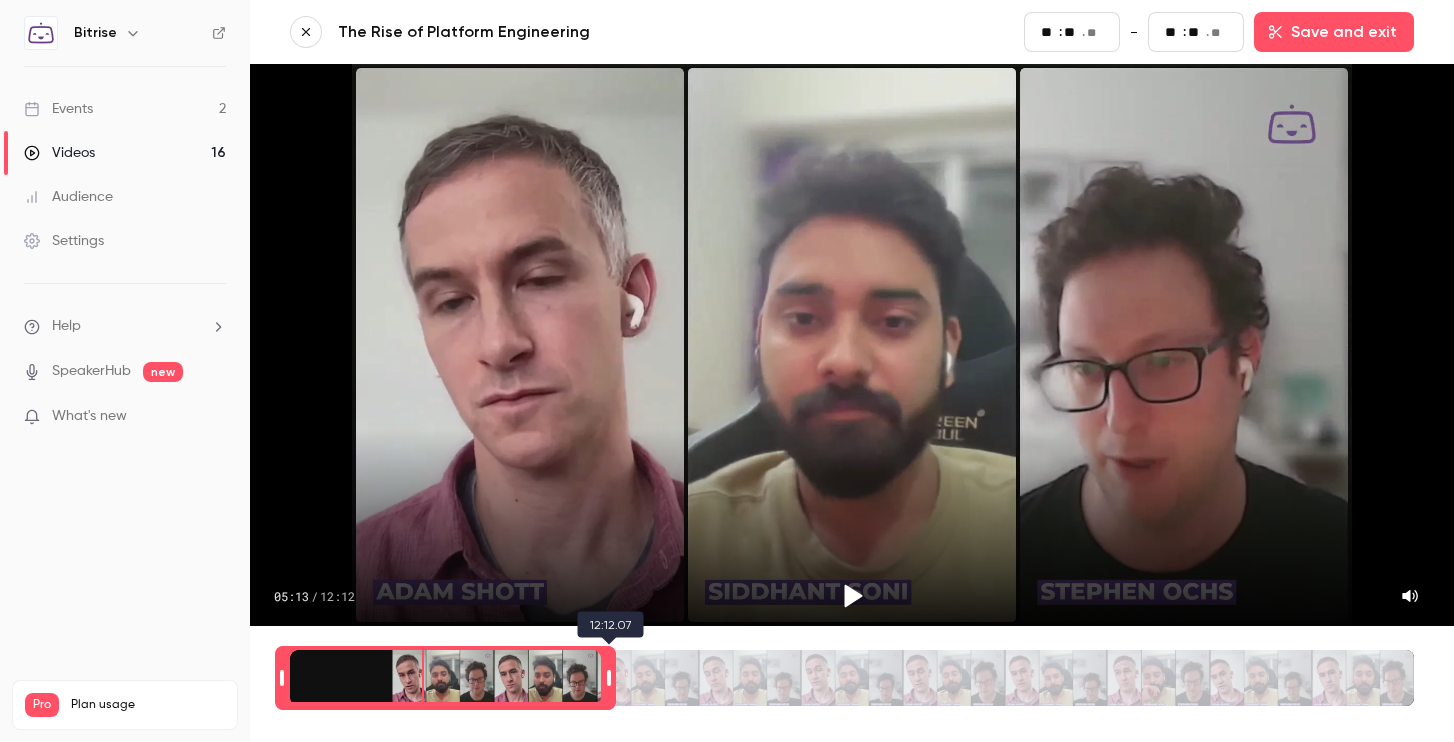 type on "***" 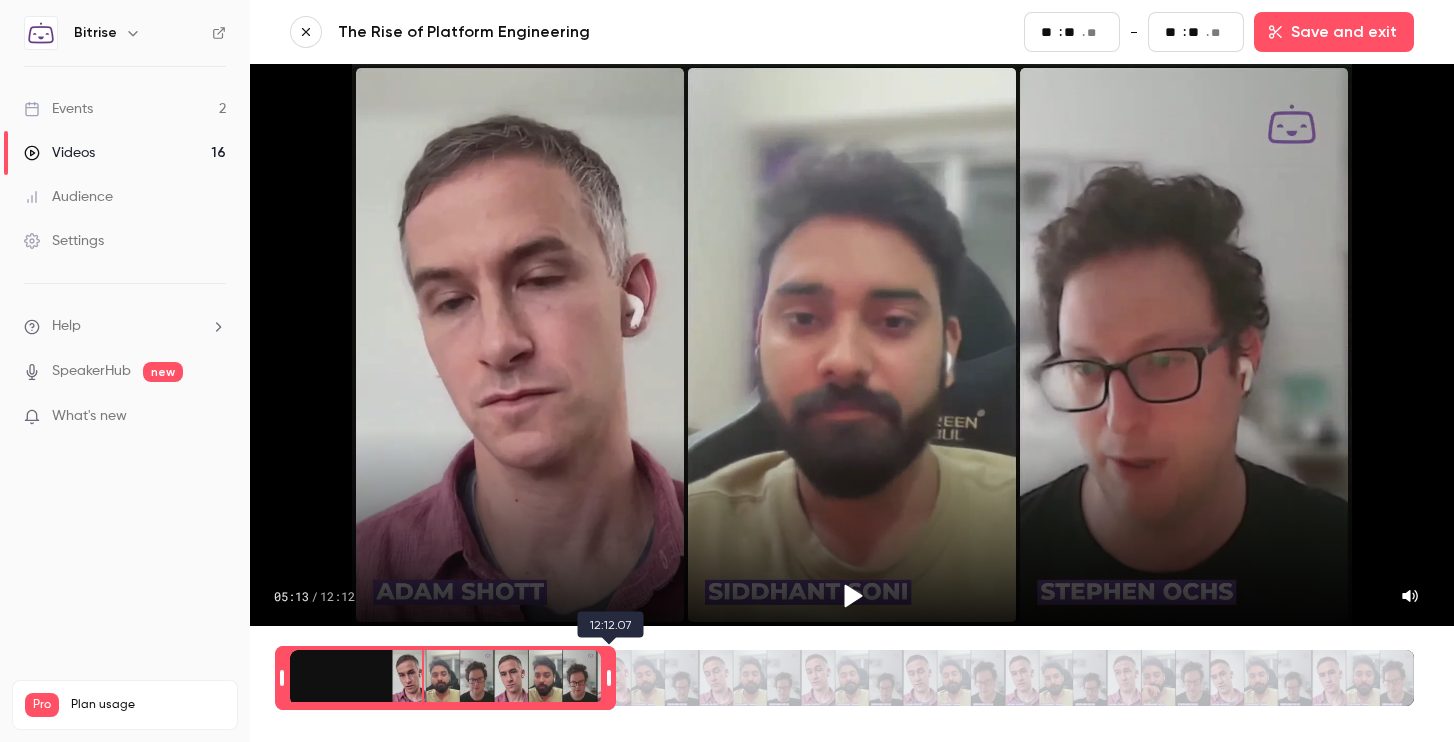 type on "**" 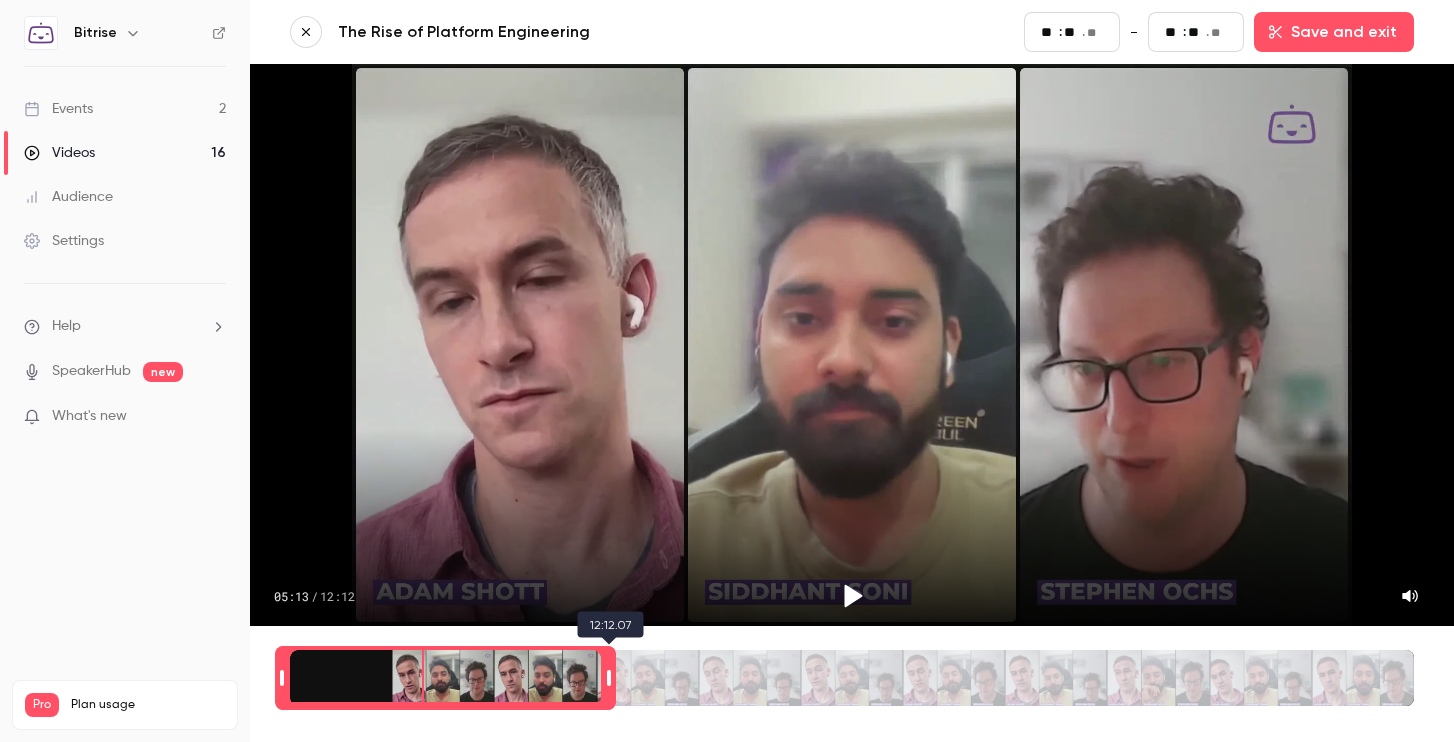 type on "**" 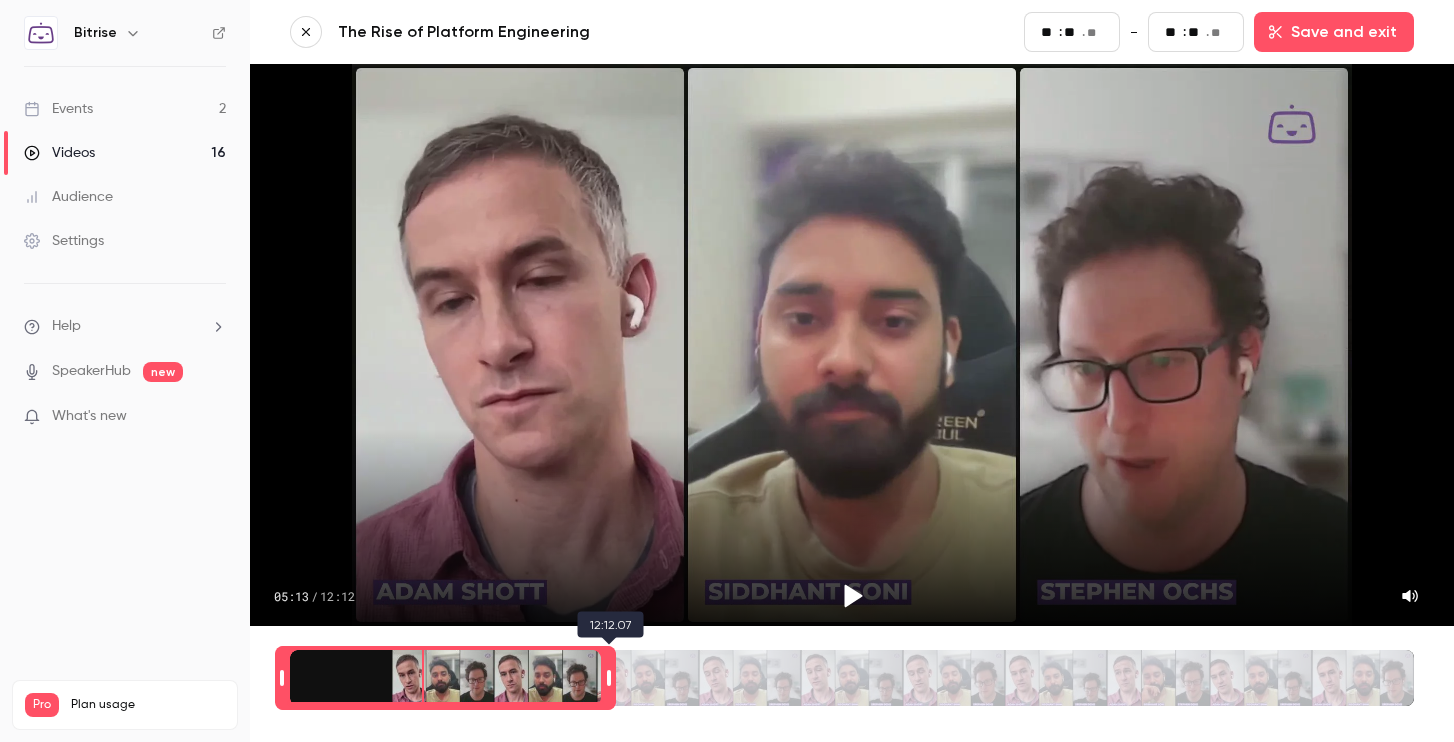 type on "***" 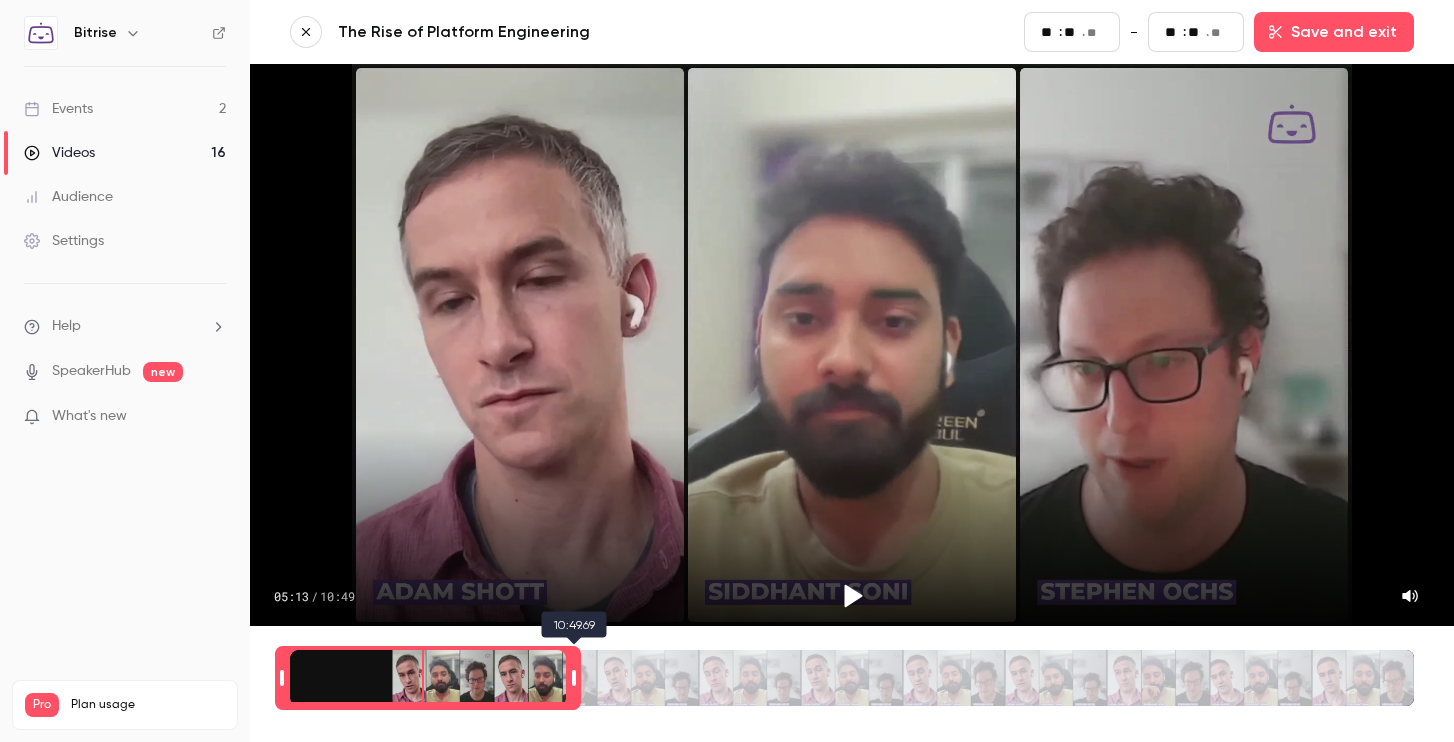 type on "**" 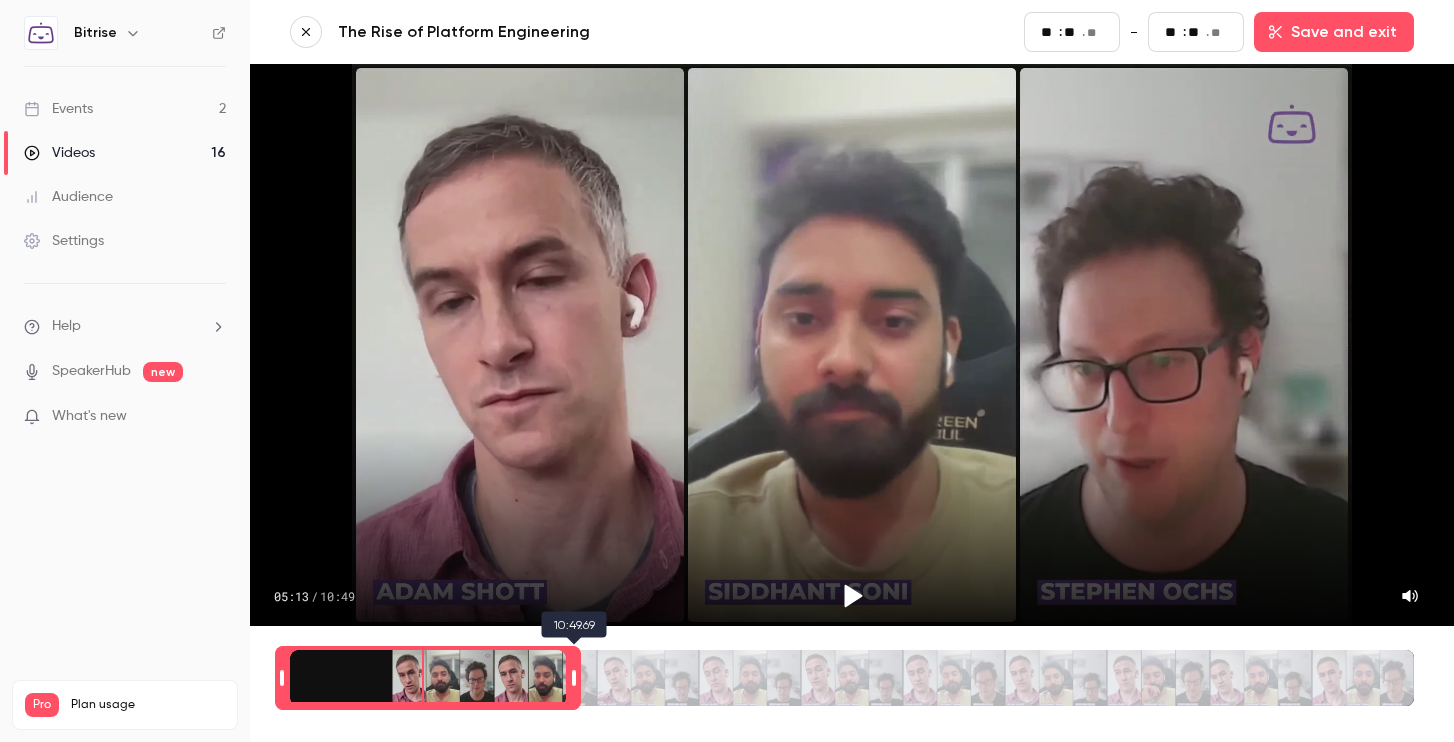 type 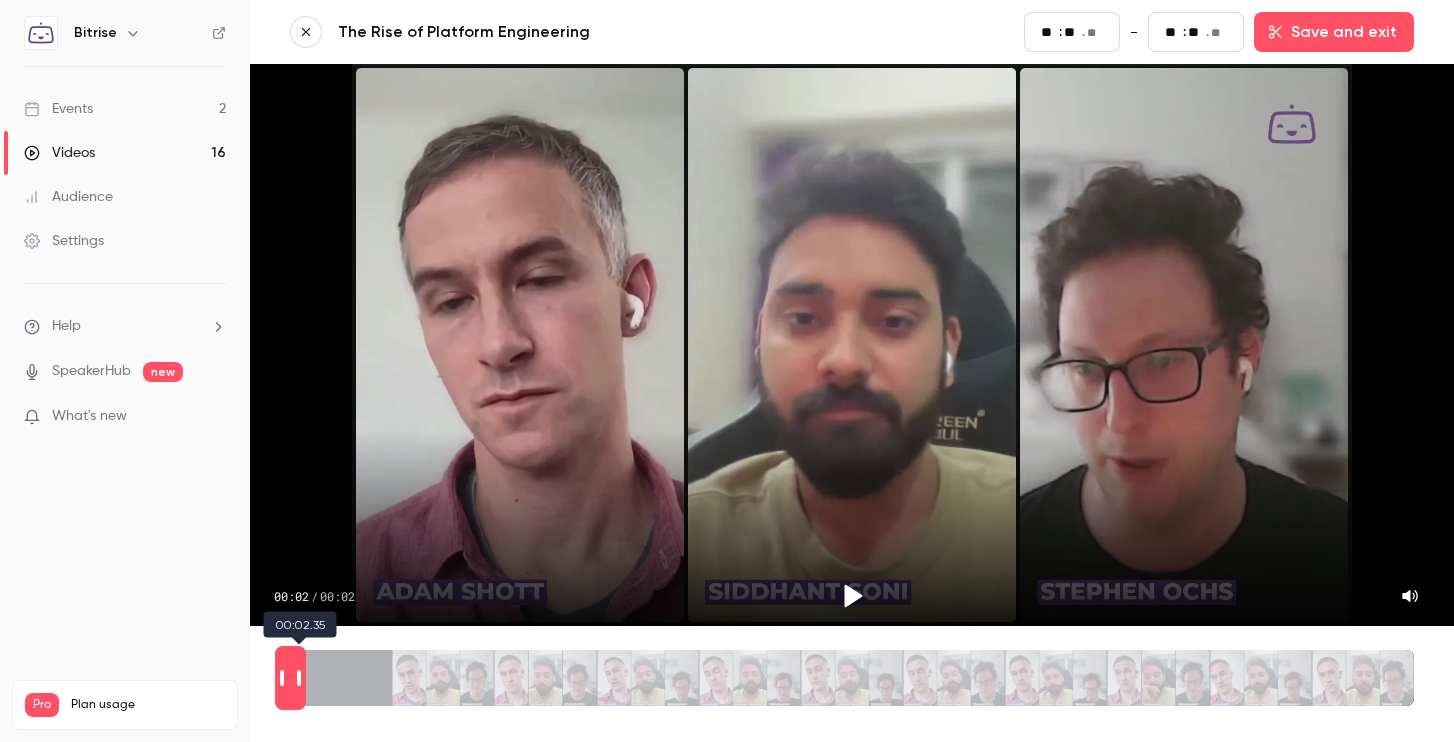 drag, startPoint x: 1423, startPoint y: 687, endPoint x: 298, endPoint y: 677, distance: 1125.0444 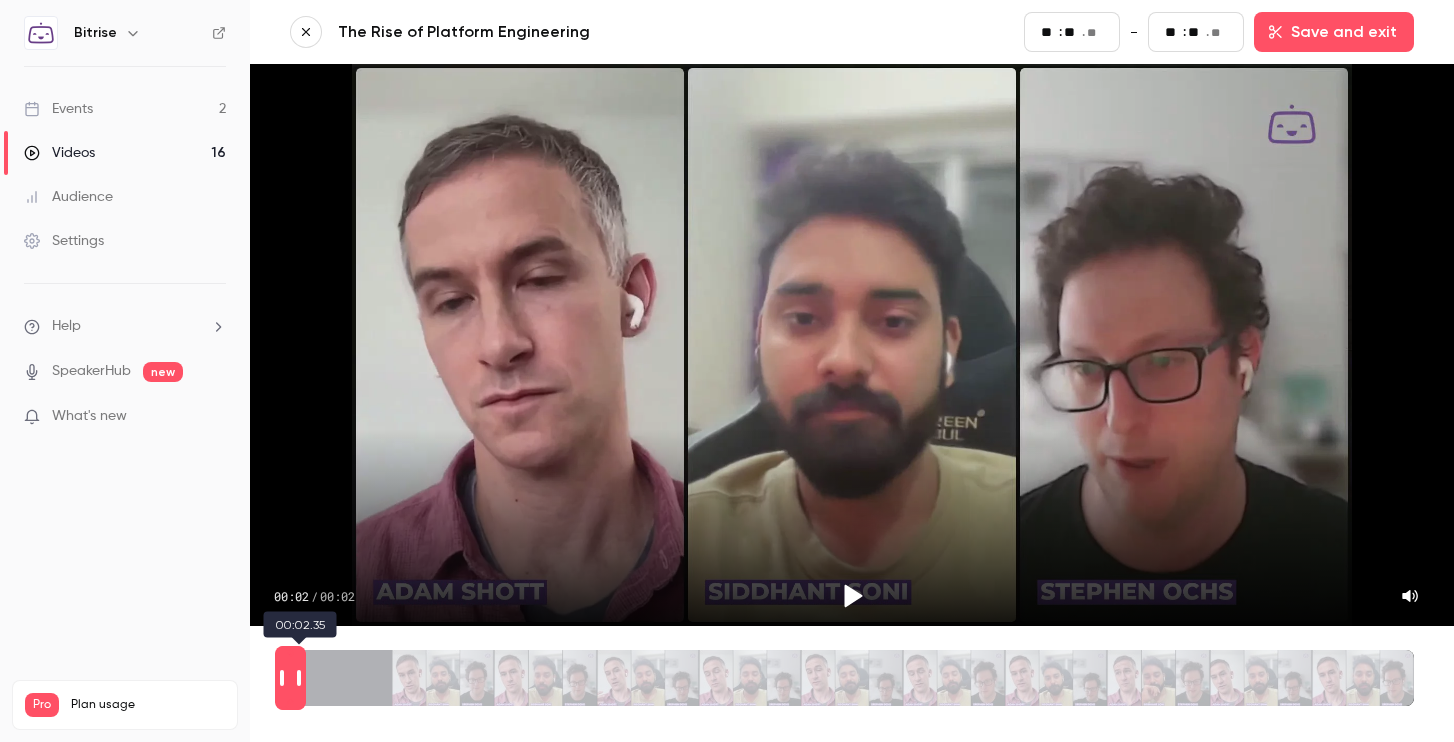 click at bounding box center [299, 678] 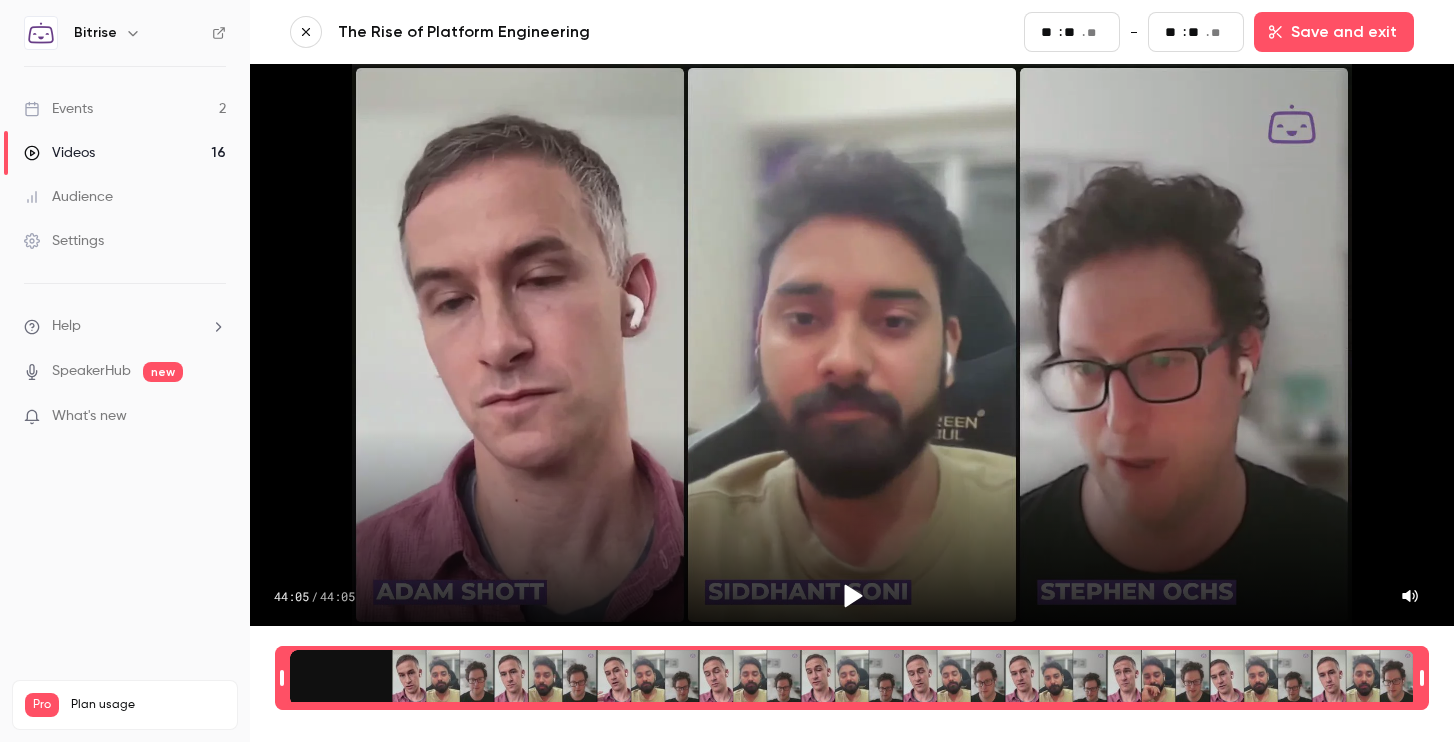 drag, startPoint x: 290, startPoint y: 675, endPoint x: 1454, endPoint y: 685, distance: 1164.043 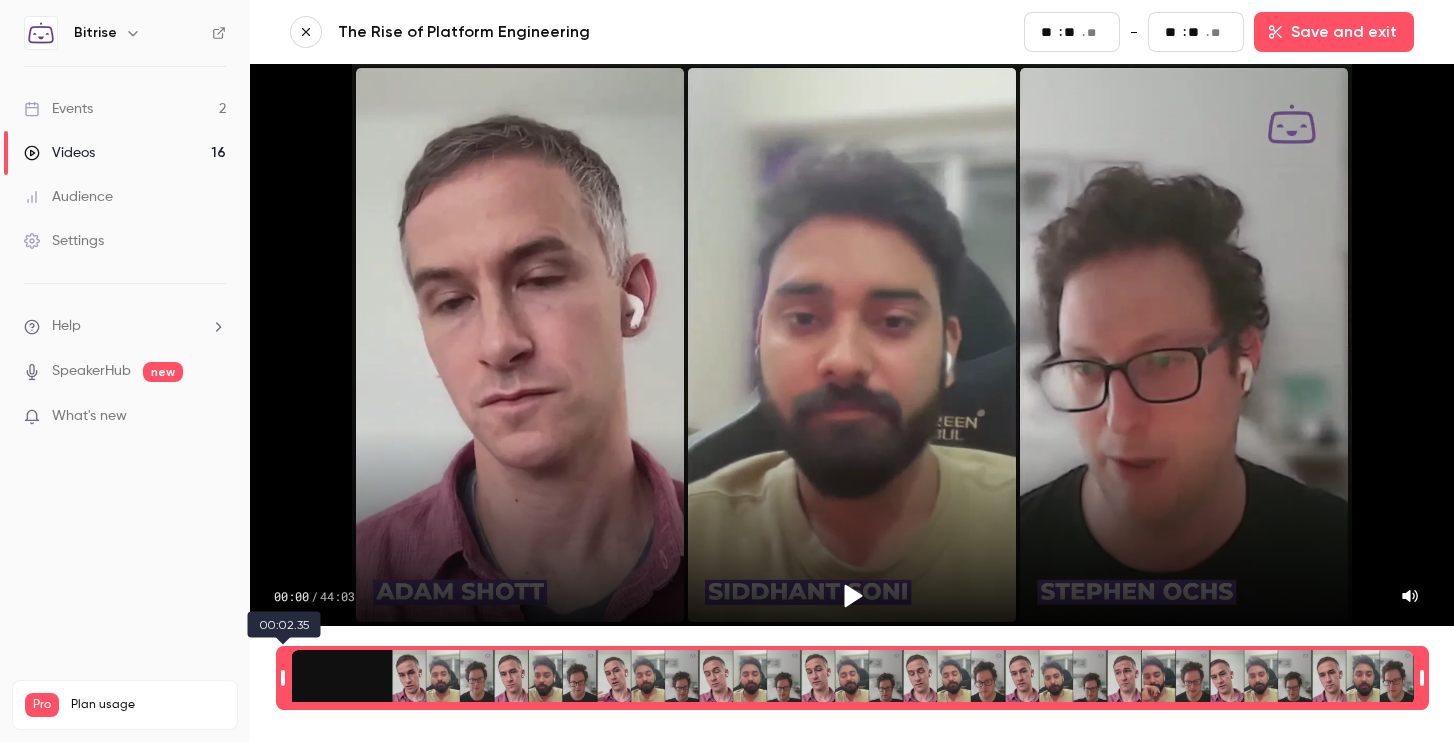 drag, startPoint x: 285, startPoint y: 659, endPoint x: 285, endPoint y: 682, distance: 23 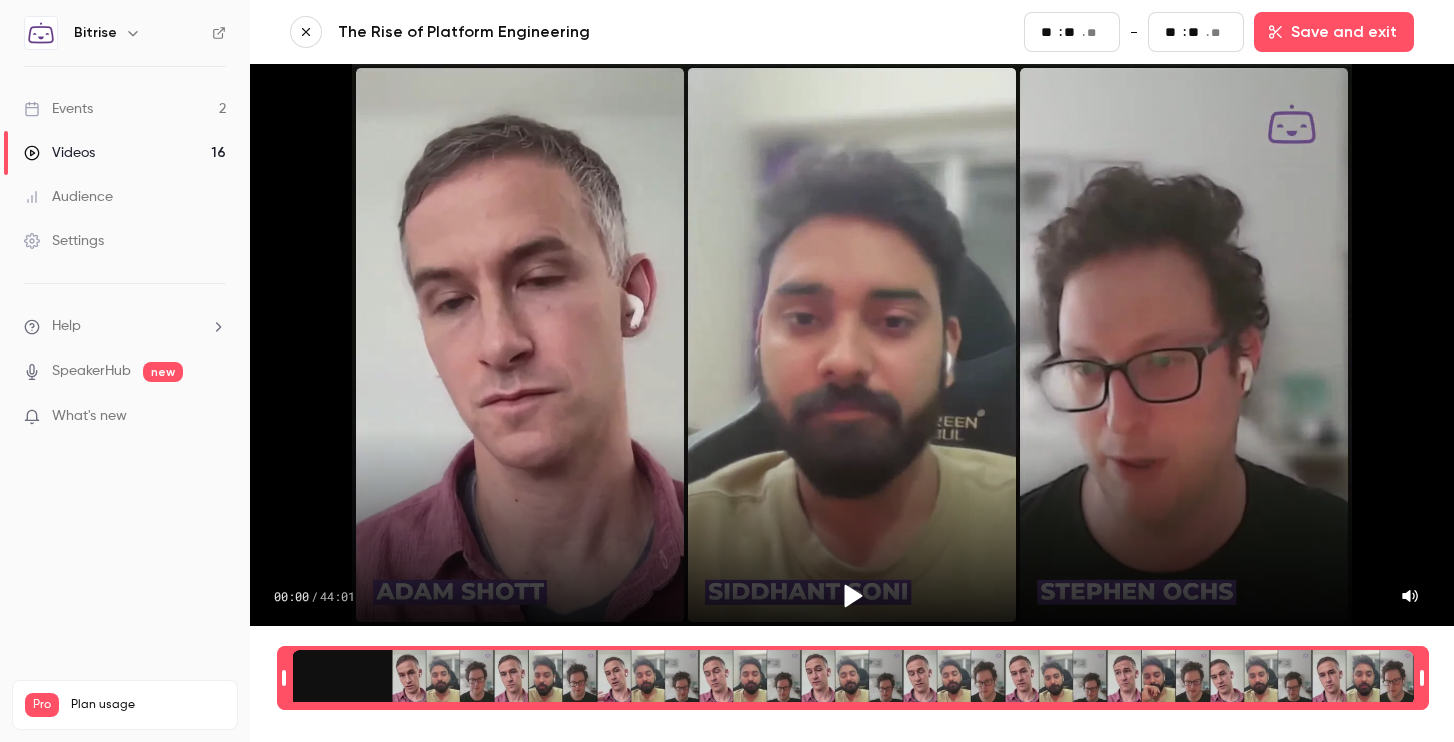 click at bounding box center (284, 678) 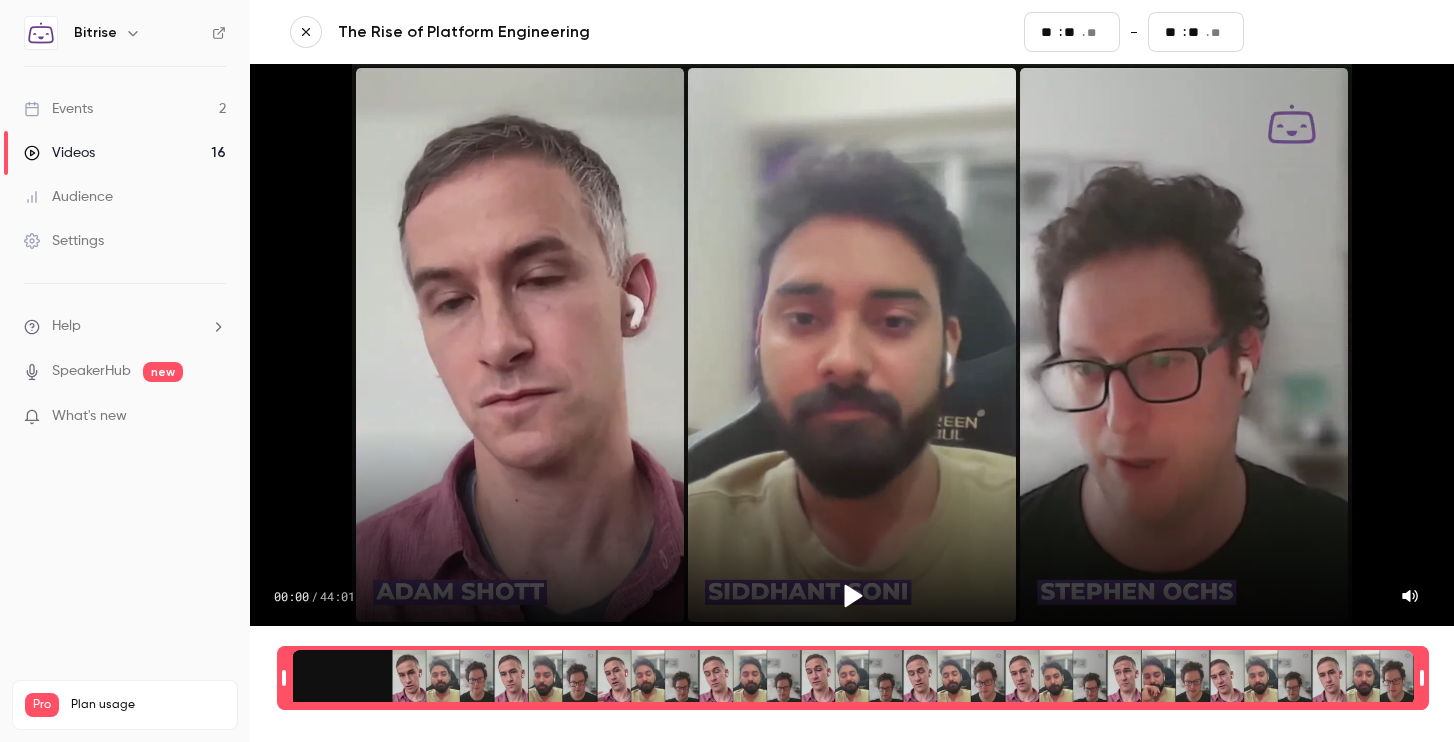 click on "Save and exit" at bounding box center [1334, 32] 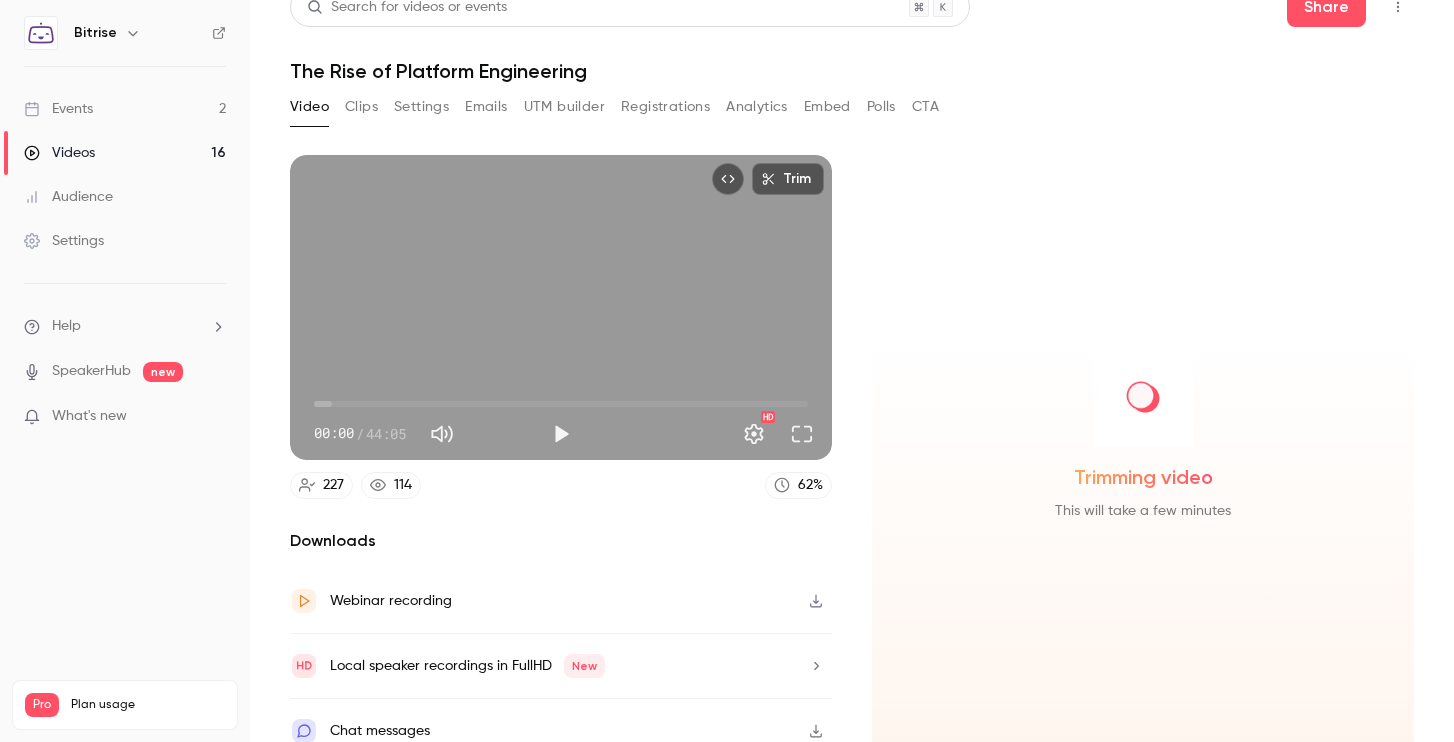 scroll, scrollTop: 24, scrollLeft: 0, axis: vertical 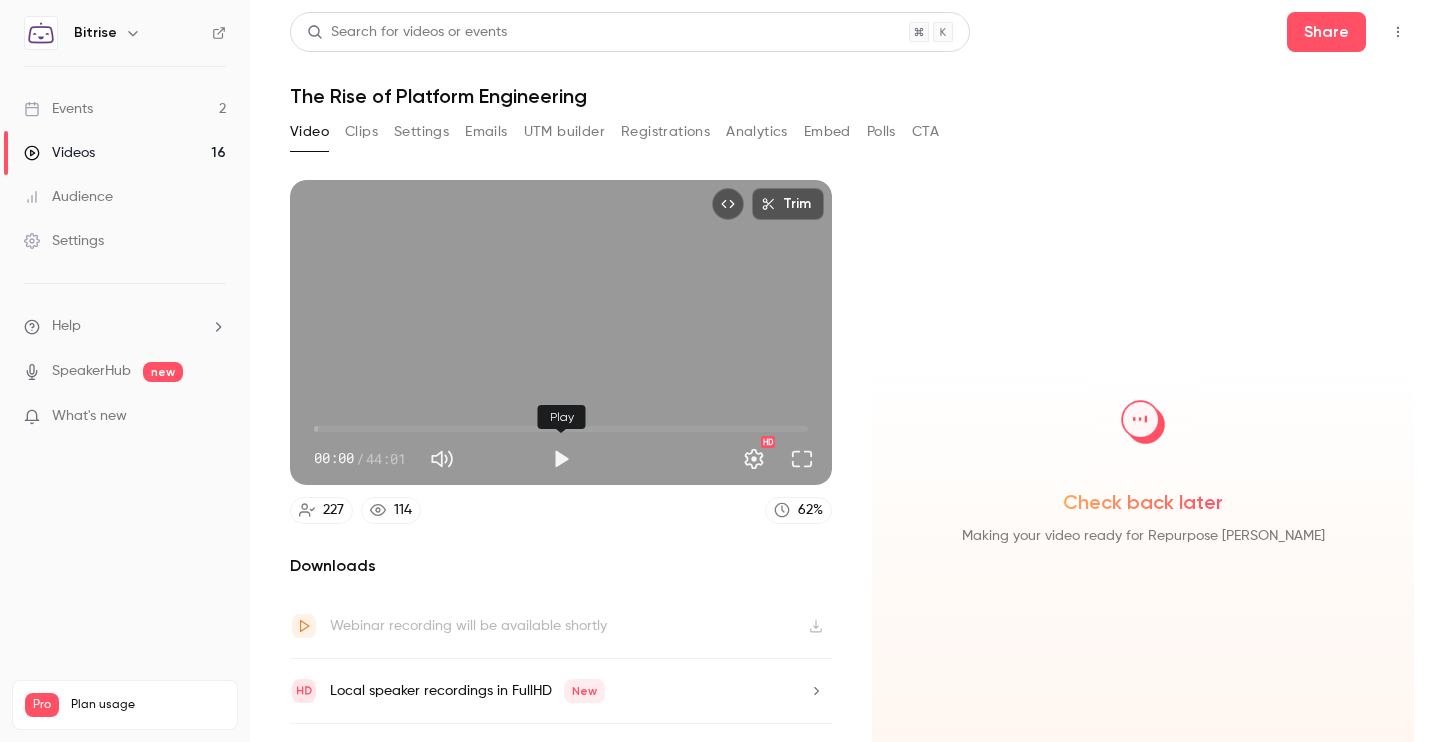 click at bounding box center [561, 459] 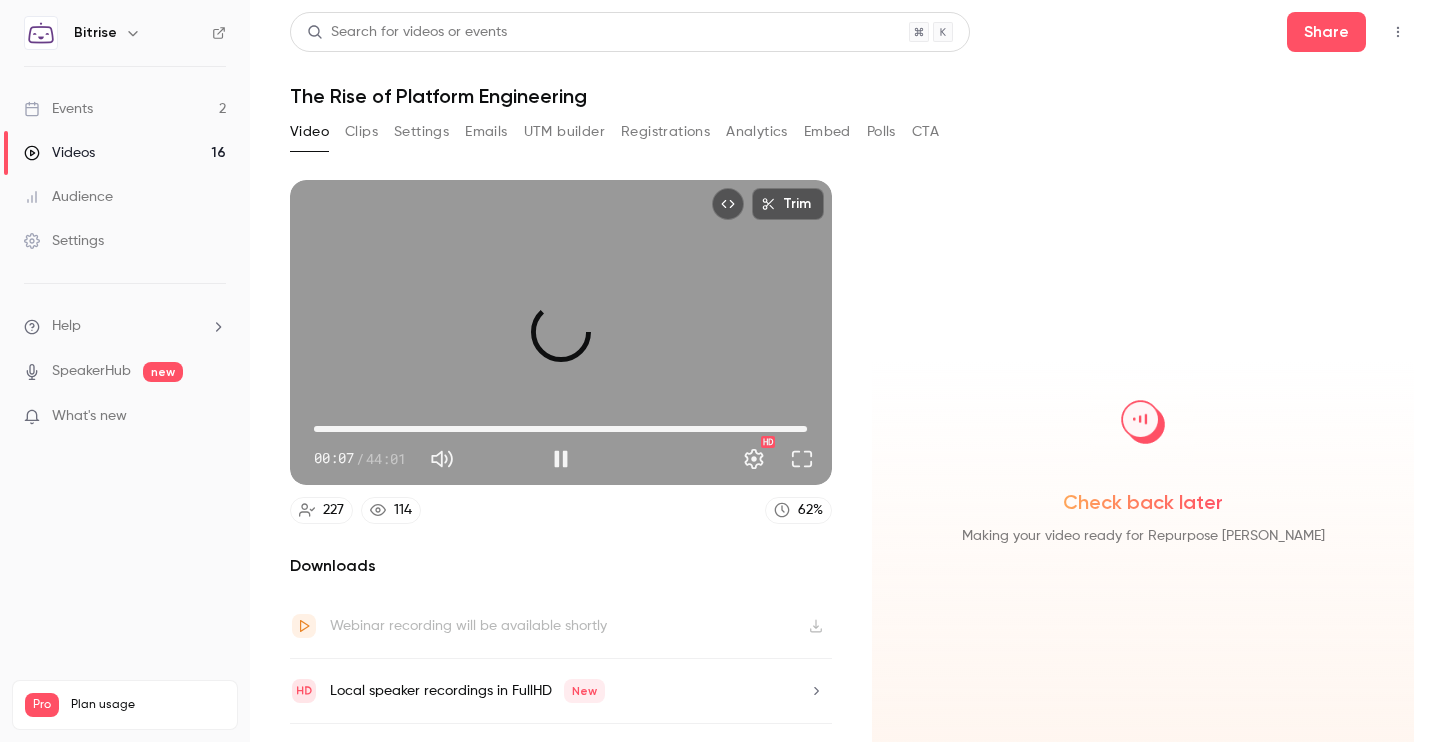 drag, startPoint x: 797, startPoint y: 428, endPoint x: 807, endPoint y: 427, distance: 10.049875 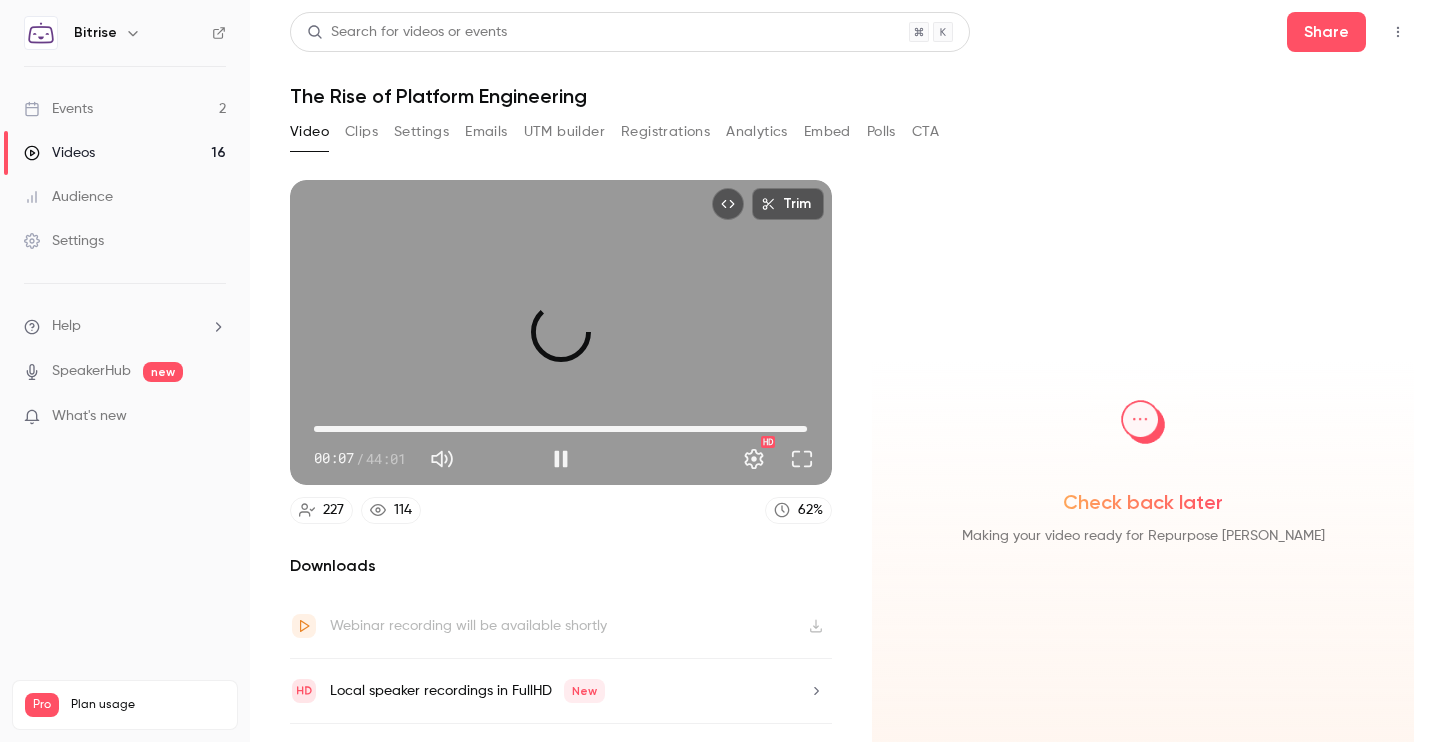 click on "43:55" at bounding box center [561, 429] 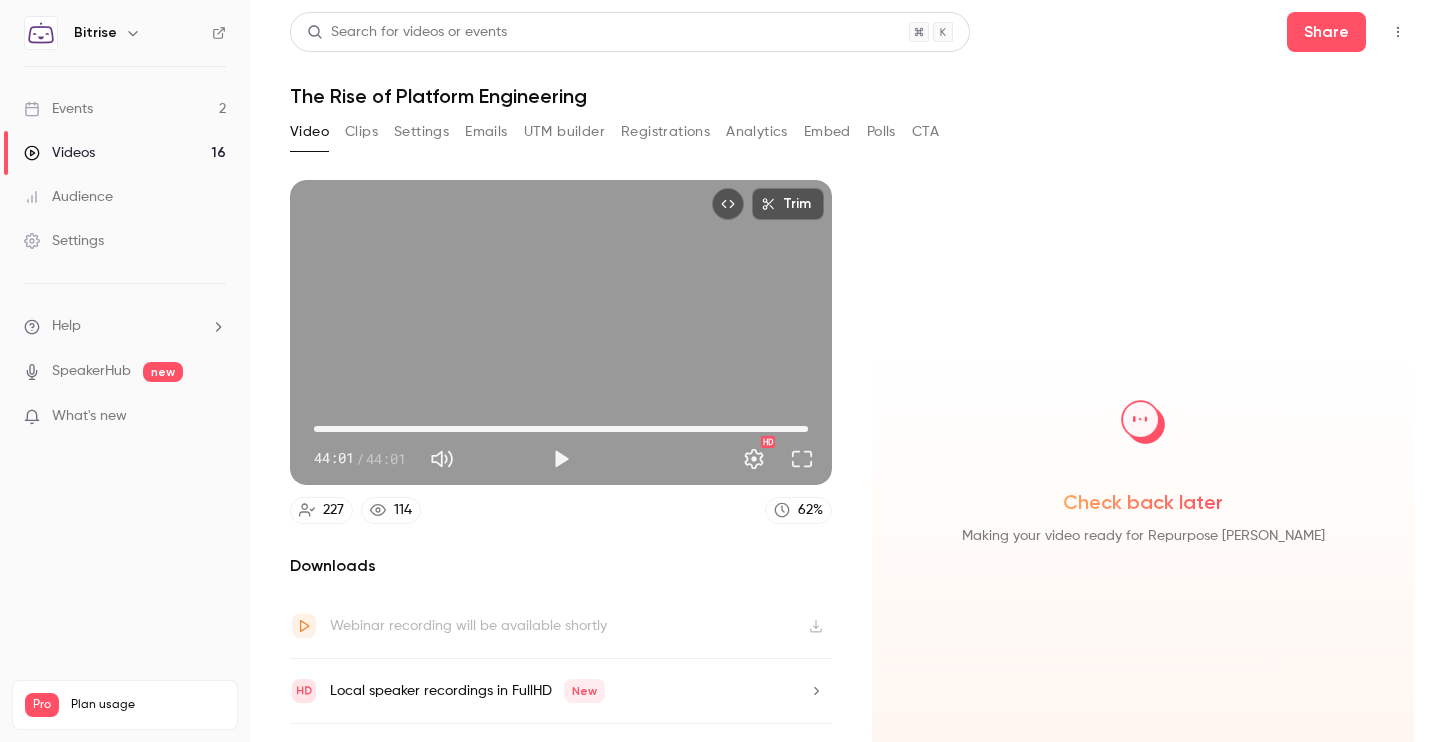type on "**********" 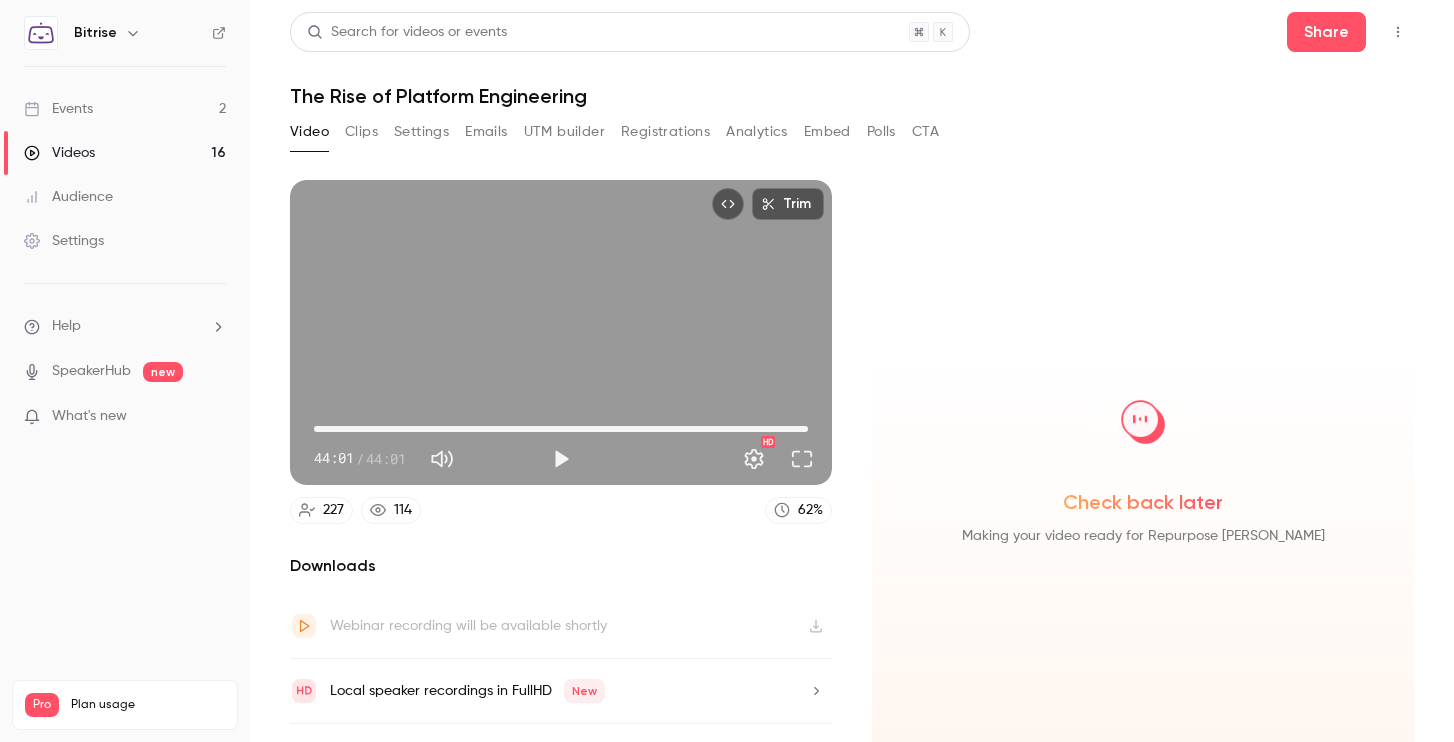 scroll, scrollTop: 1, scrollLeft: 0, axis: vertical 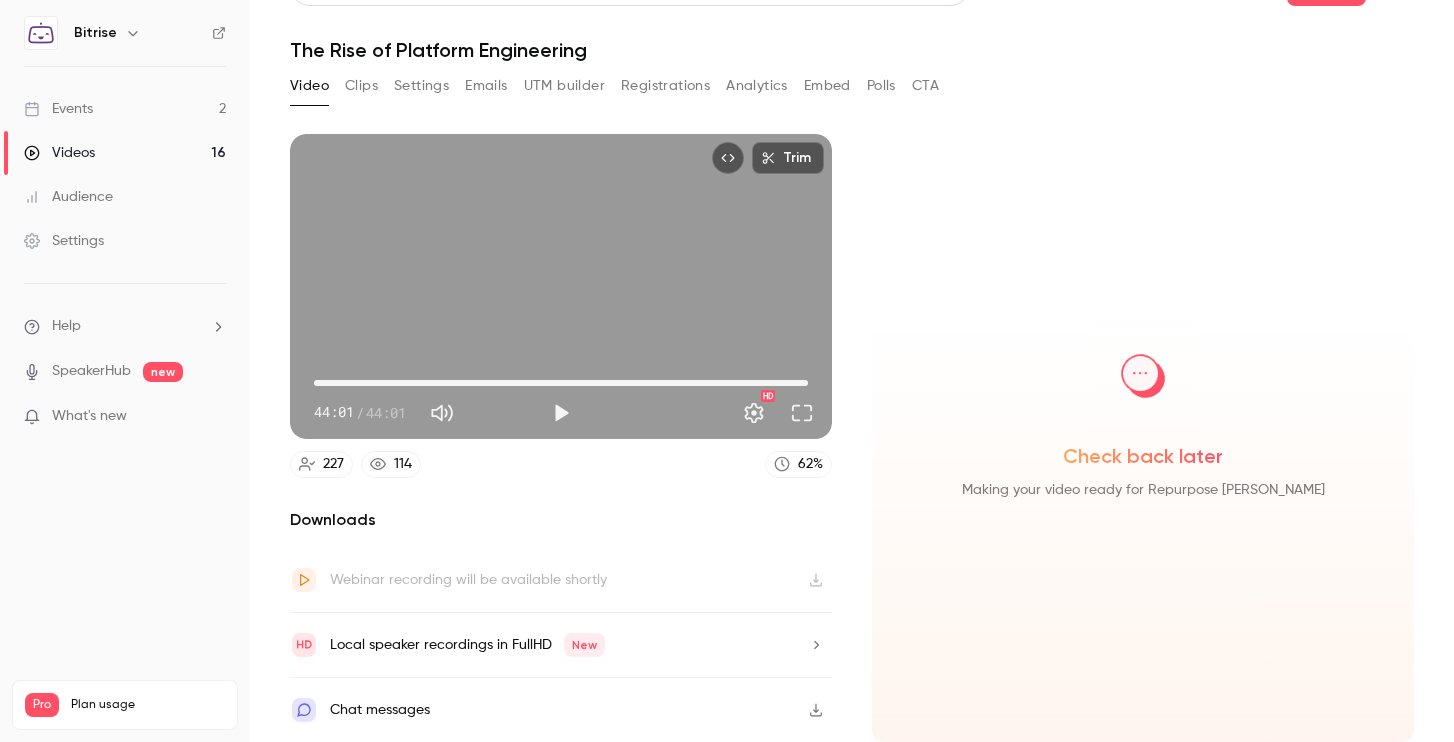 click on "Webinar recording will be available shortly" at bounding box center (561, 580) 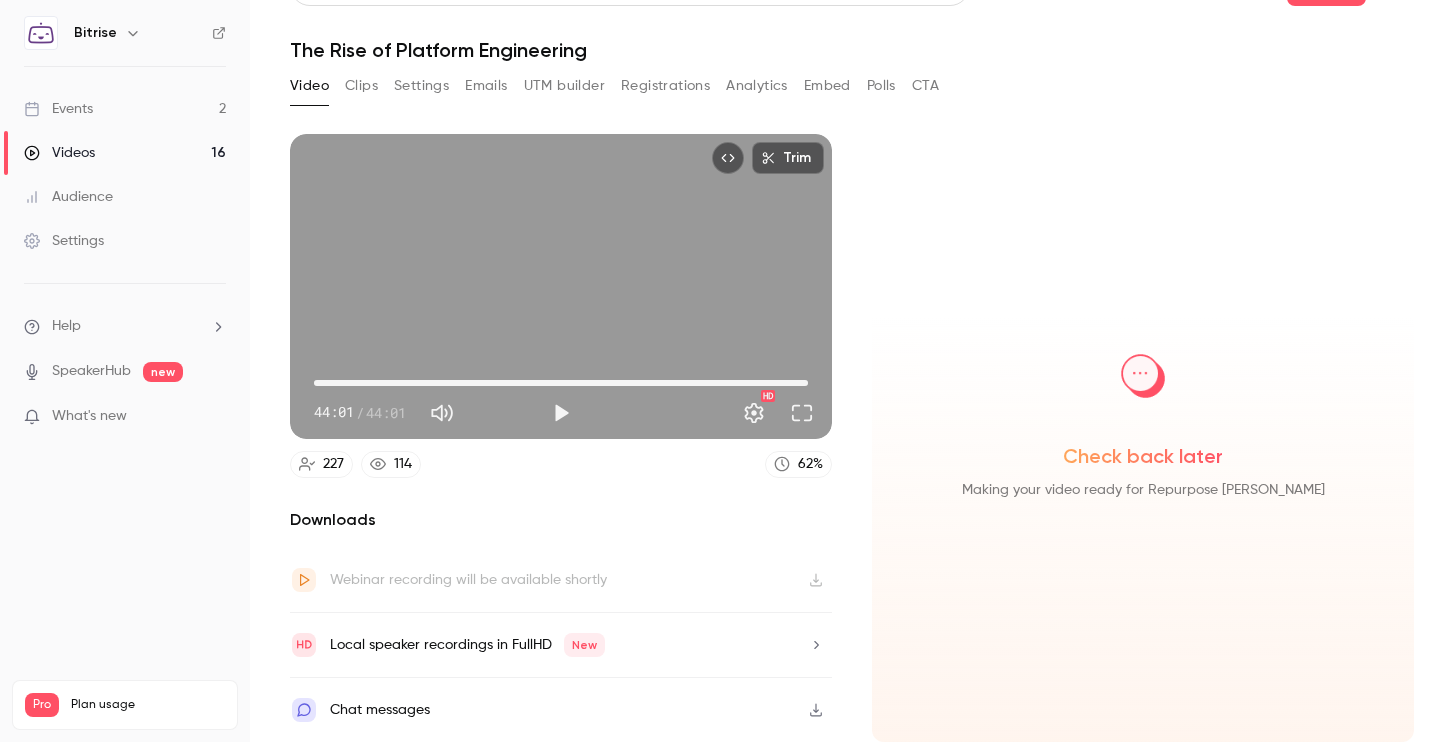 scroll, scrollTop: 0, scrollLeft: 0, axis: both 